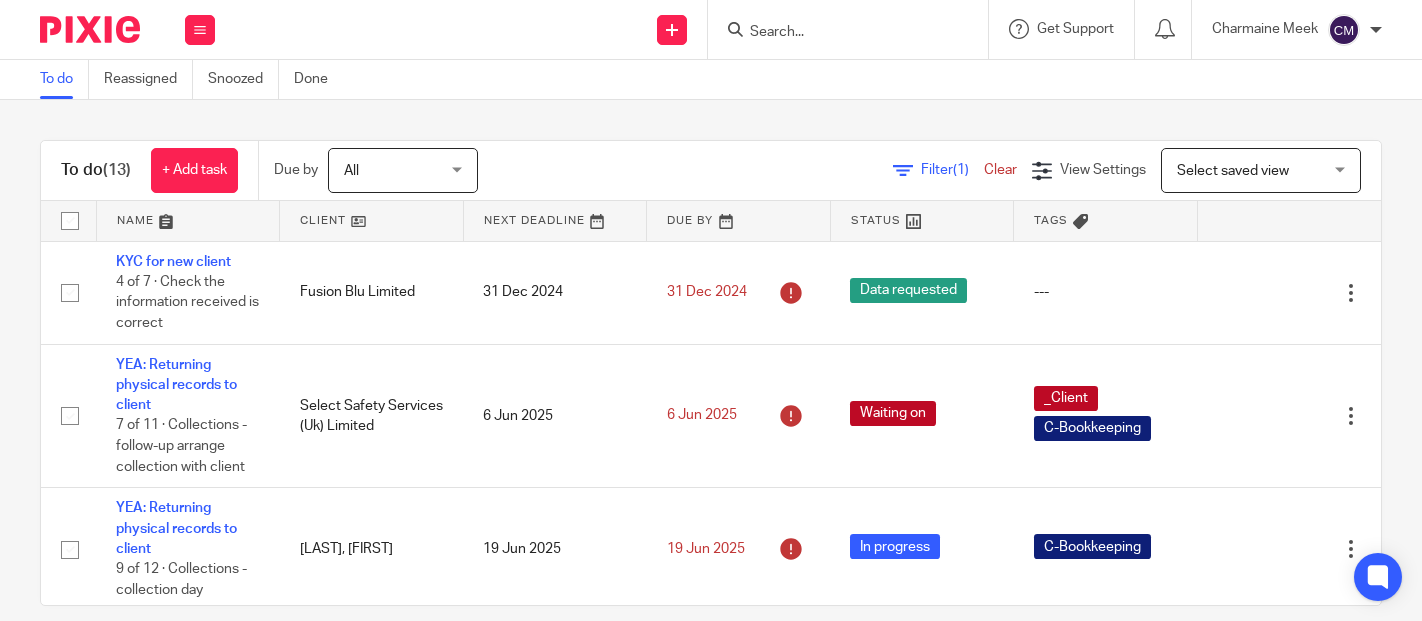scroll, scrollTop: 0, scrollLeft: 0, axis: both 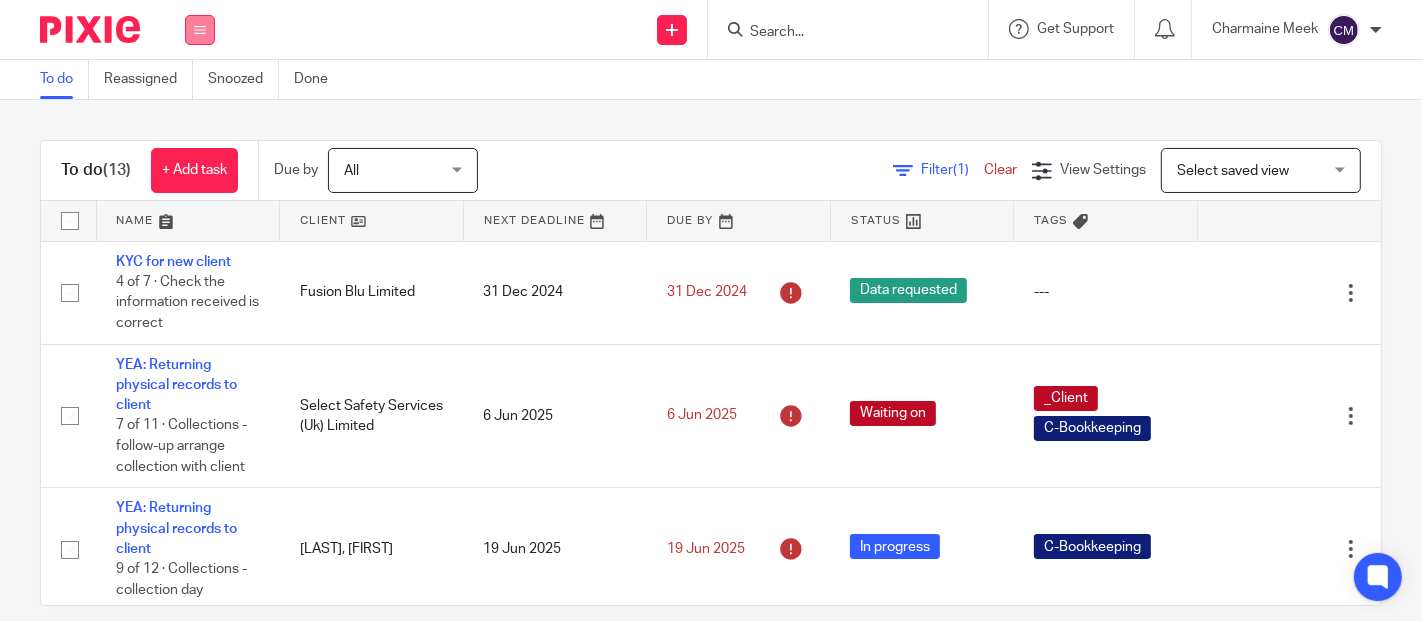 click at bounding box center [200, 30] 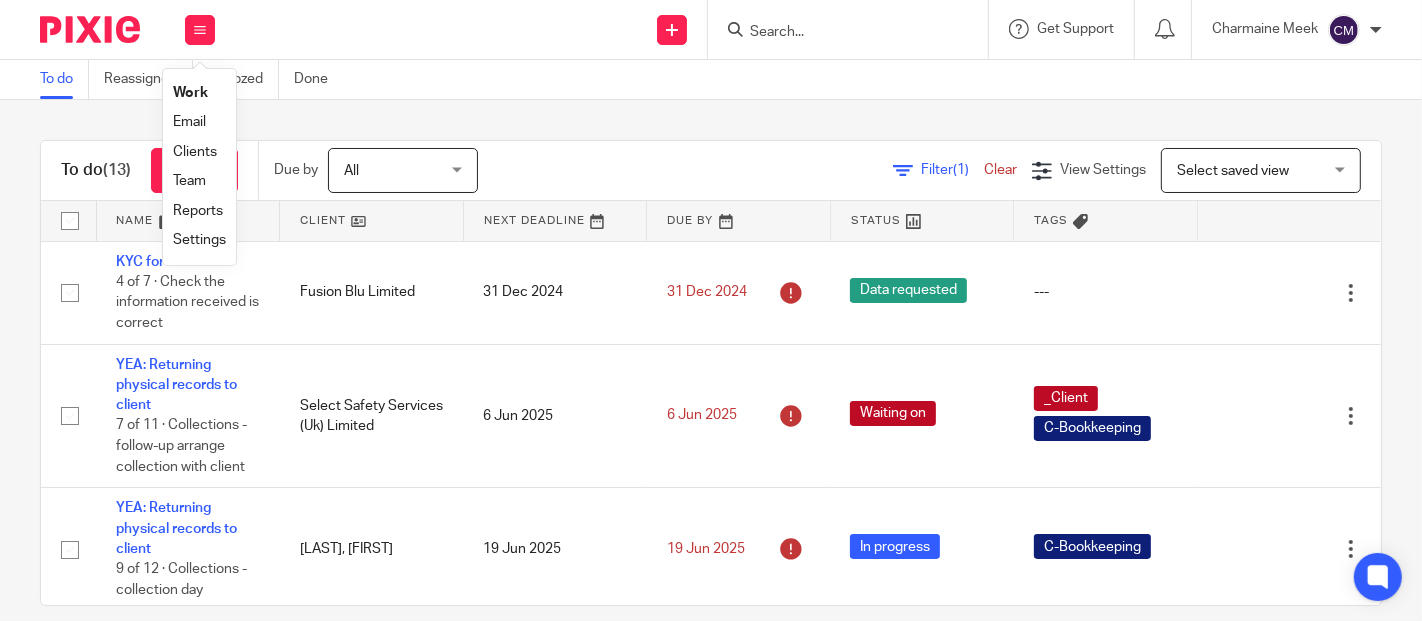 click on "Work" at bounding box center (190, 93) 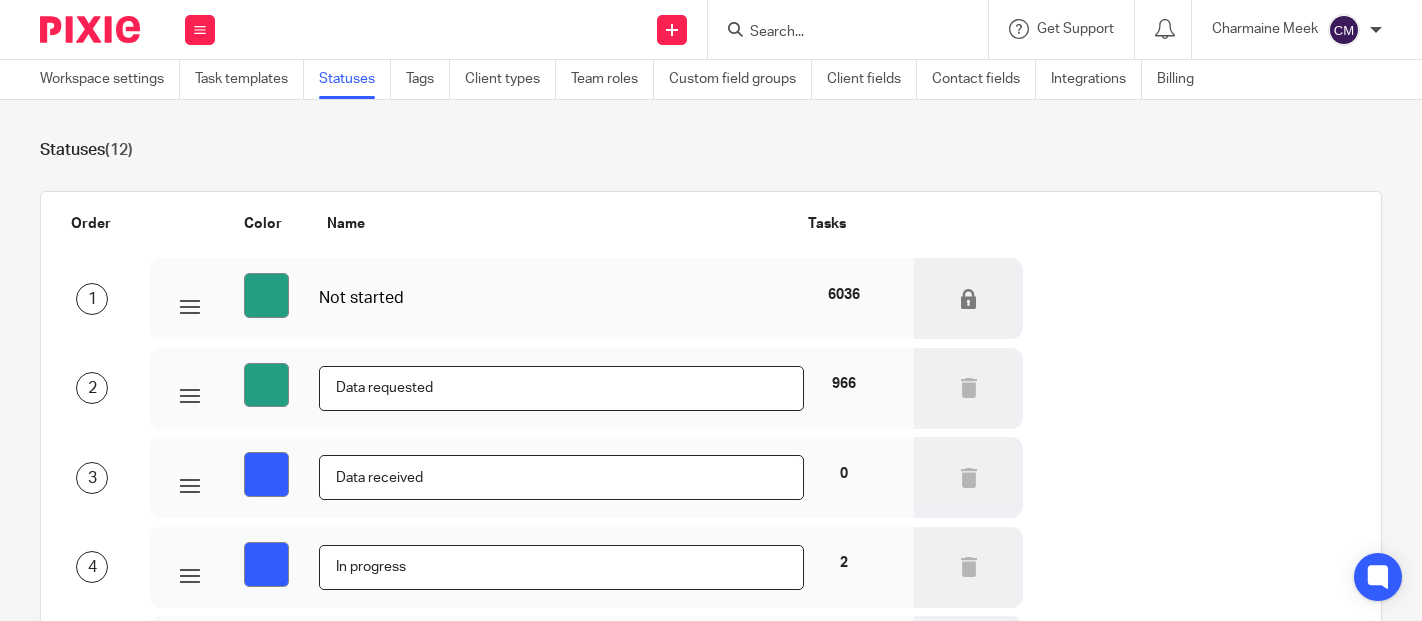scroll, scrollTop: 0, scrollLeft: 0, axis: both 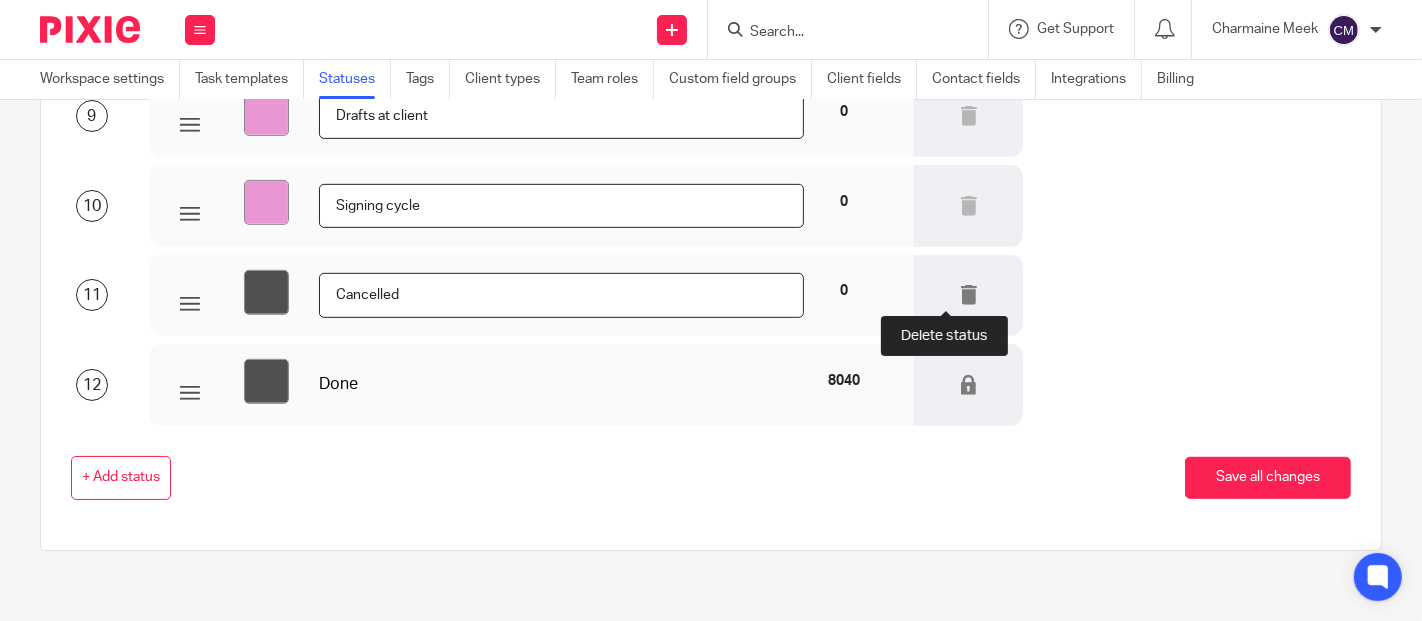 click at bounding box center [969, 295] 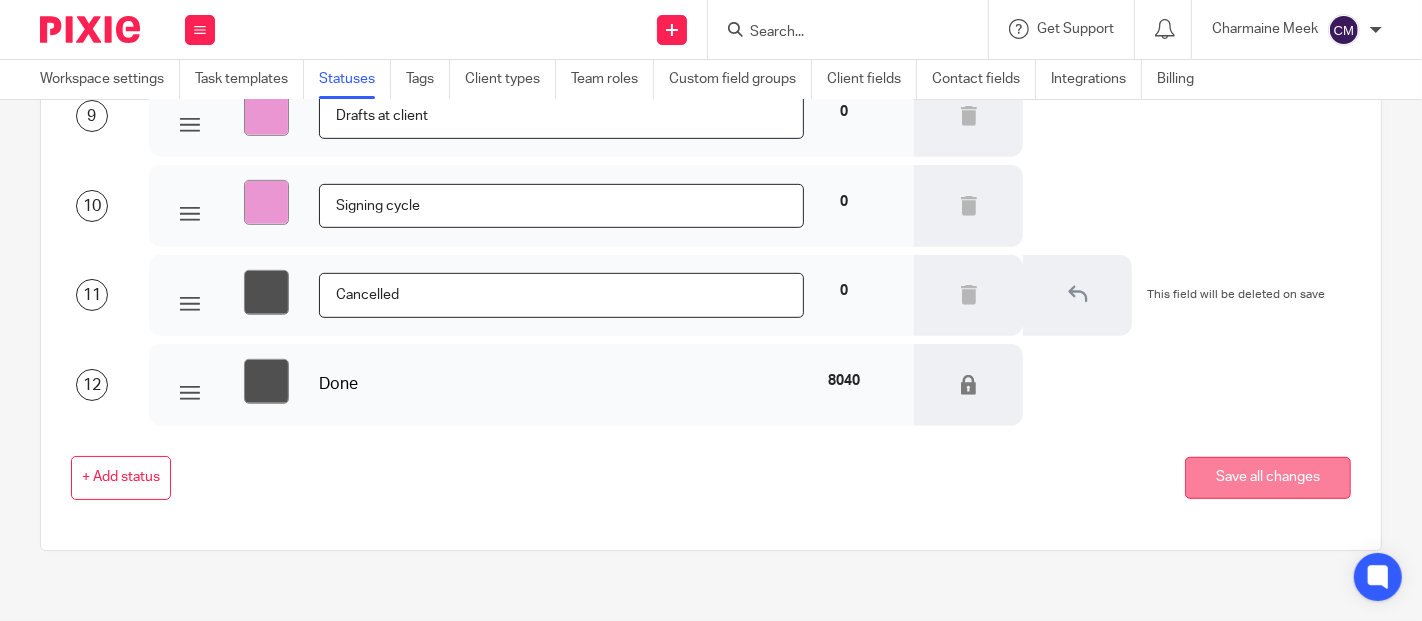 click on "Save all changes" at bounding box center [1268, 478] 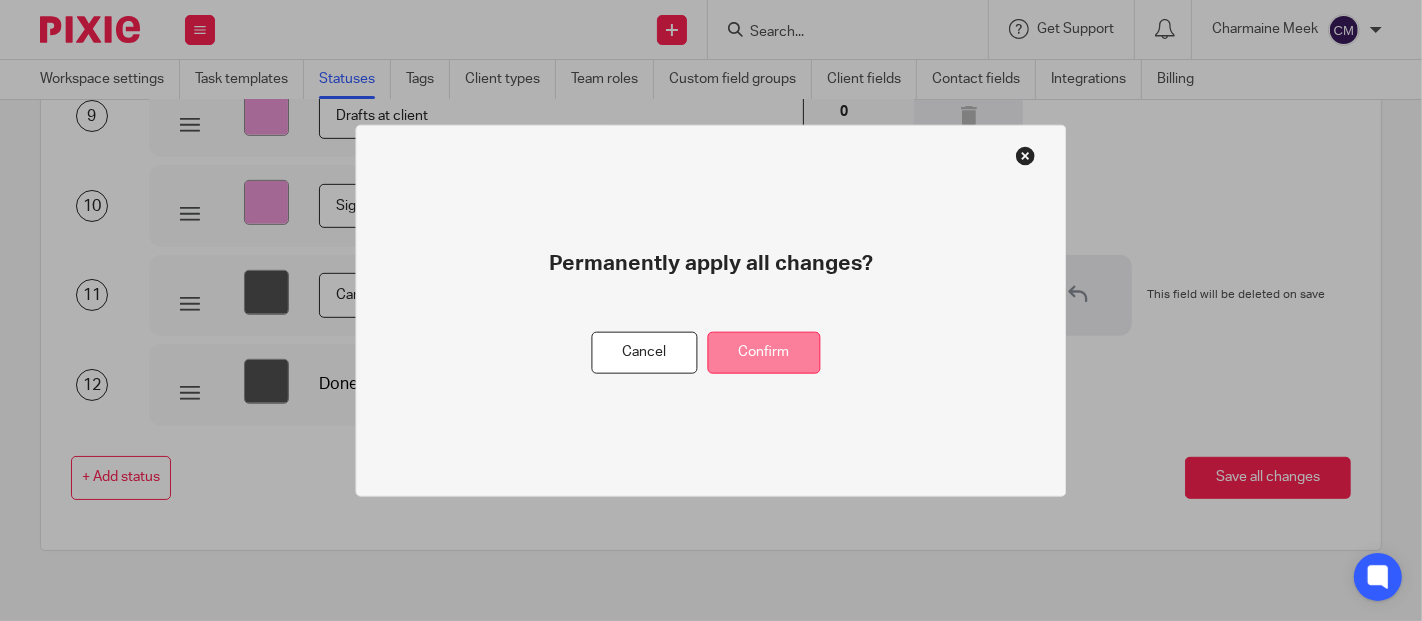 click on "Confirm" at bounding box center [764, 352] 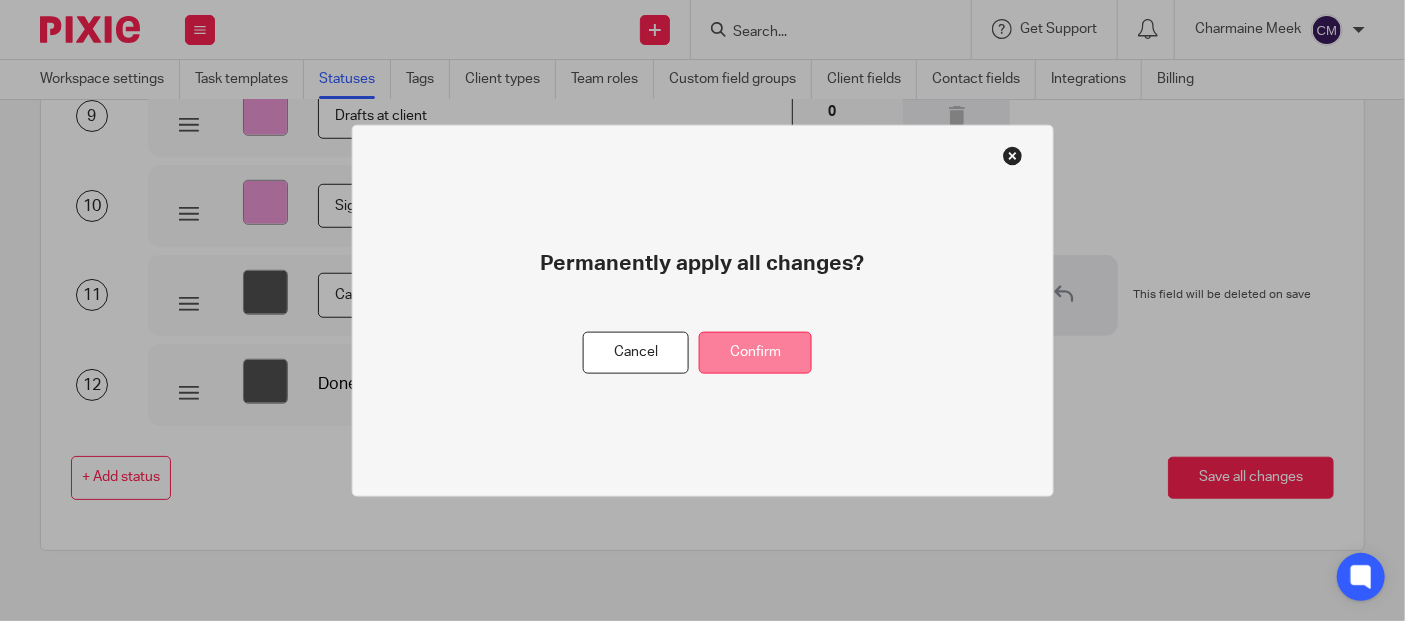 scroll, scrollTop: 0, scrollLeft: 0, axis: both 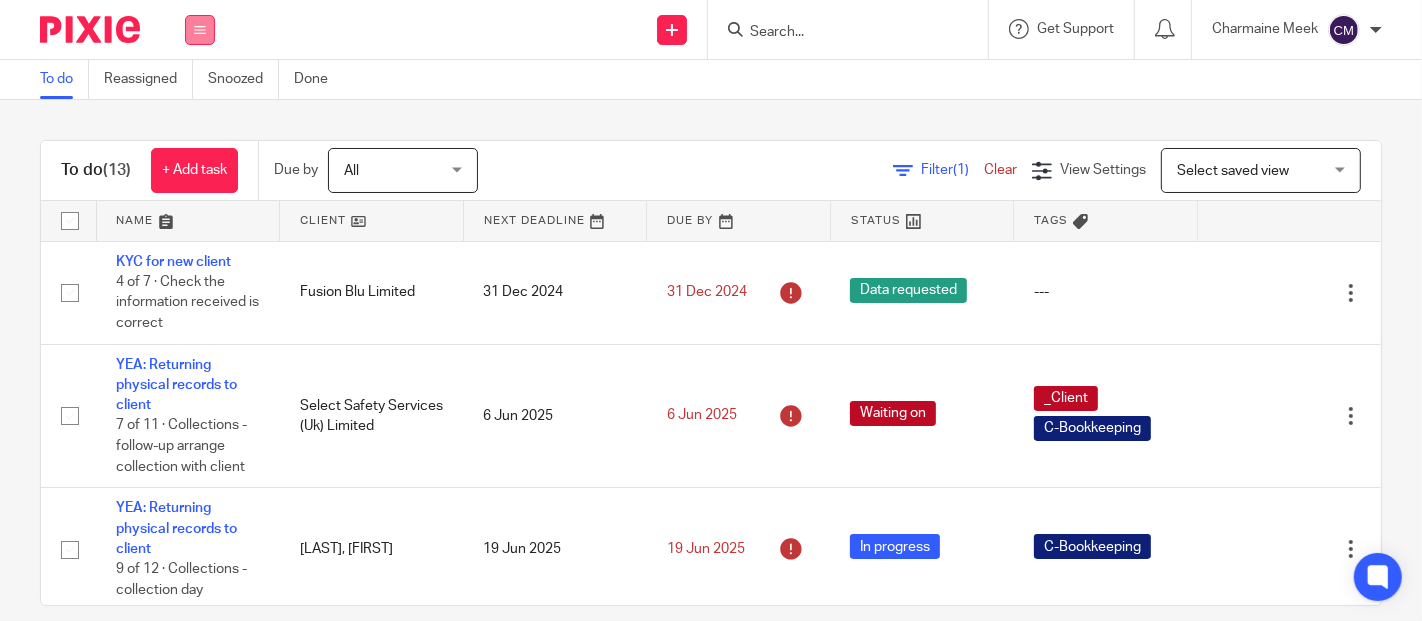 click at bounding box center (200, 30) 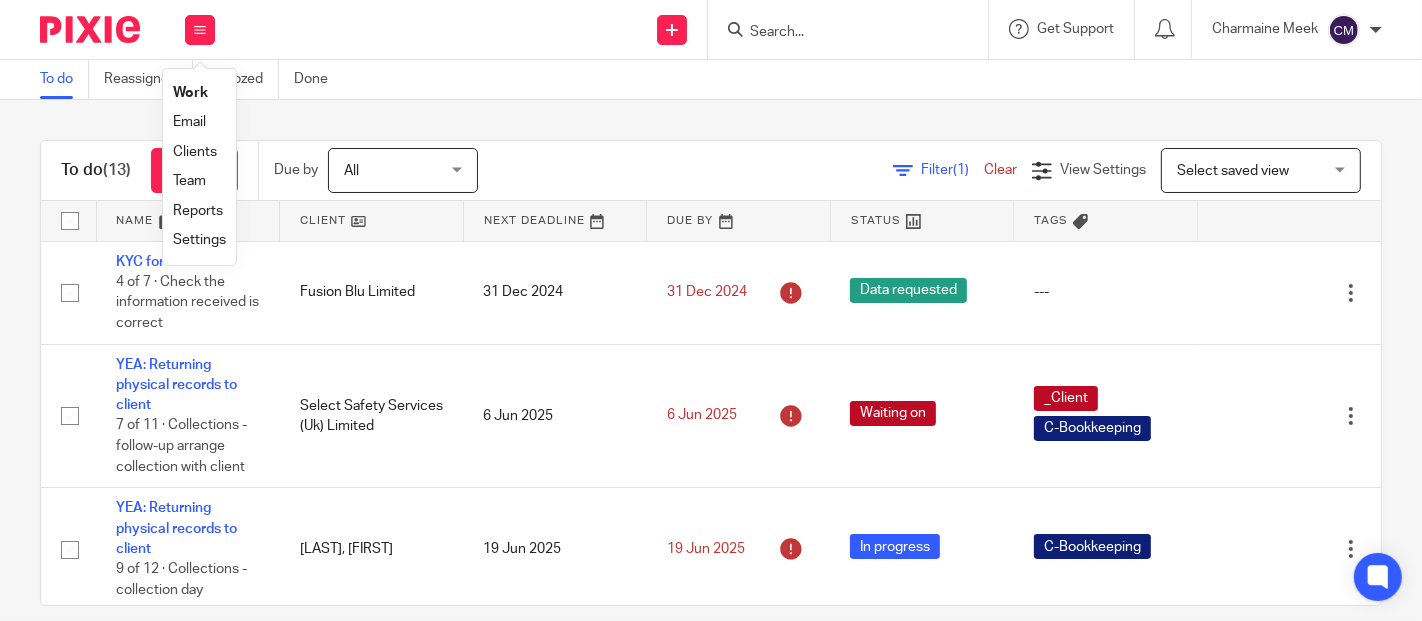 click on "Clients" at bounding box center (195, 152) 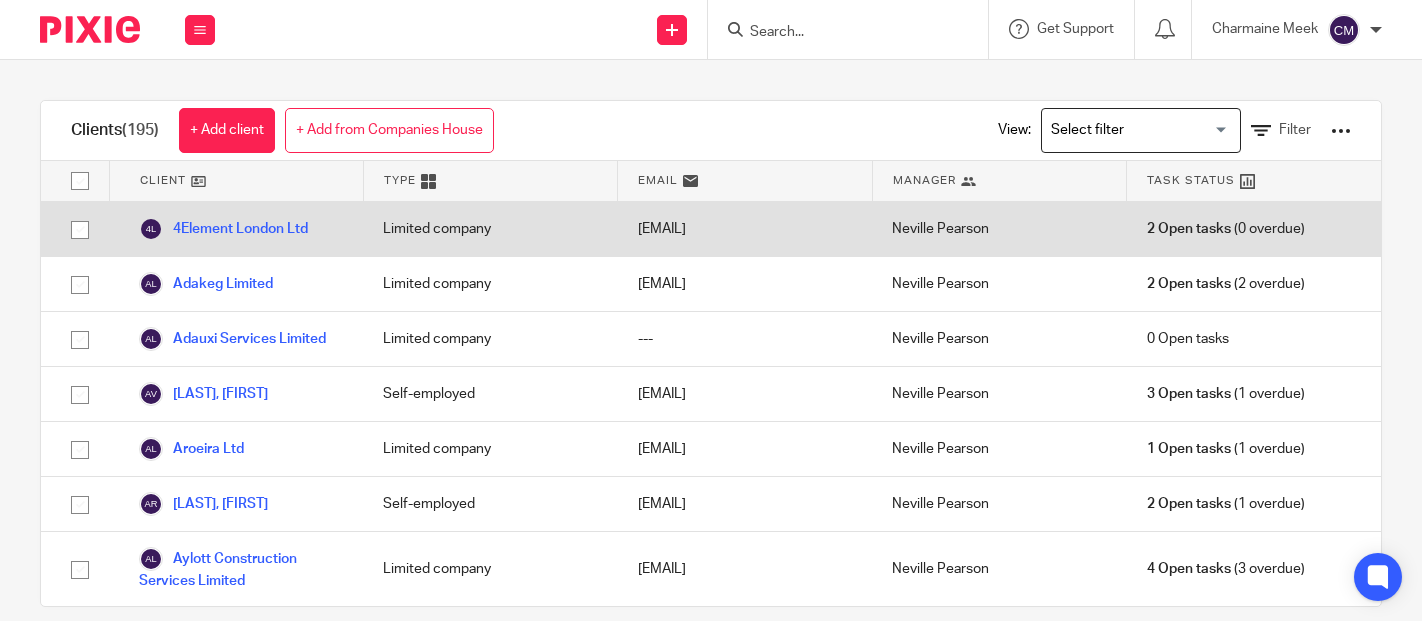 scroll, scrollTop: 0, scrollLeft: 0, axis: both 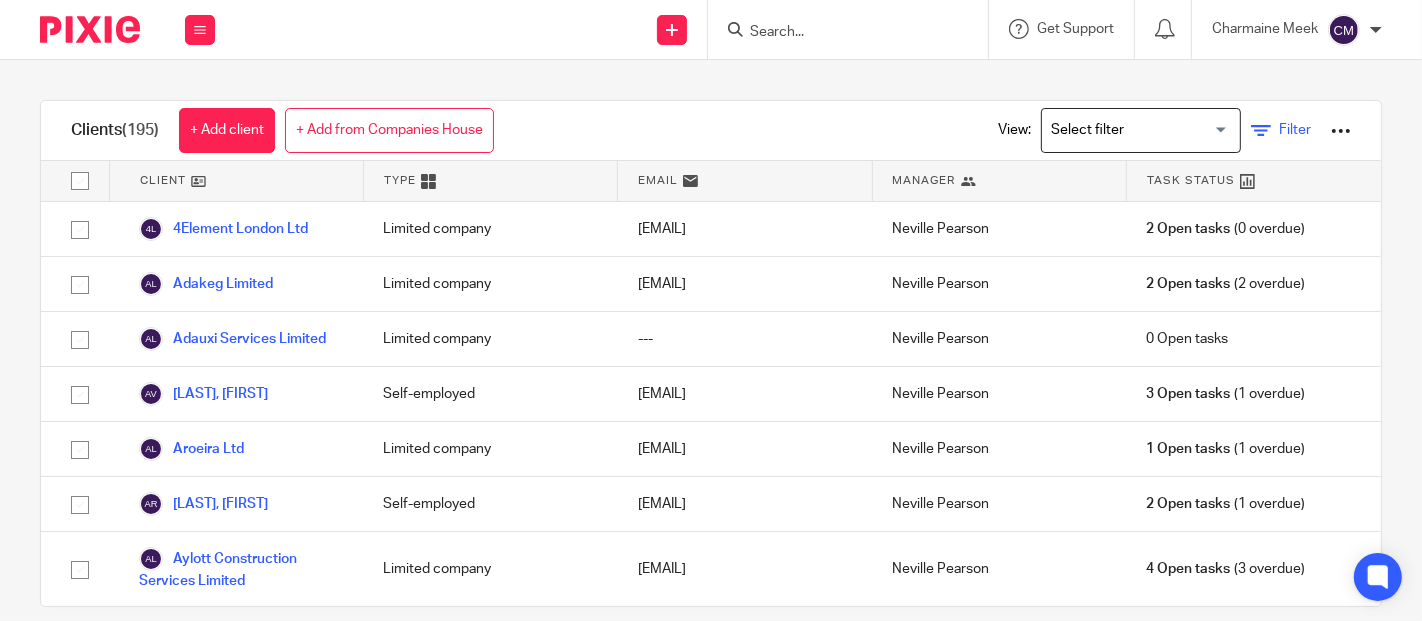 click at bounding box center [1261, 131] 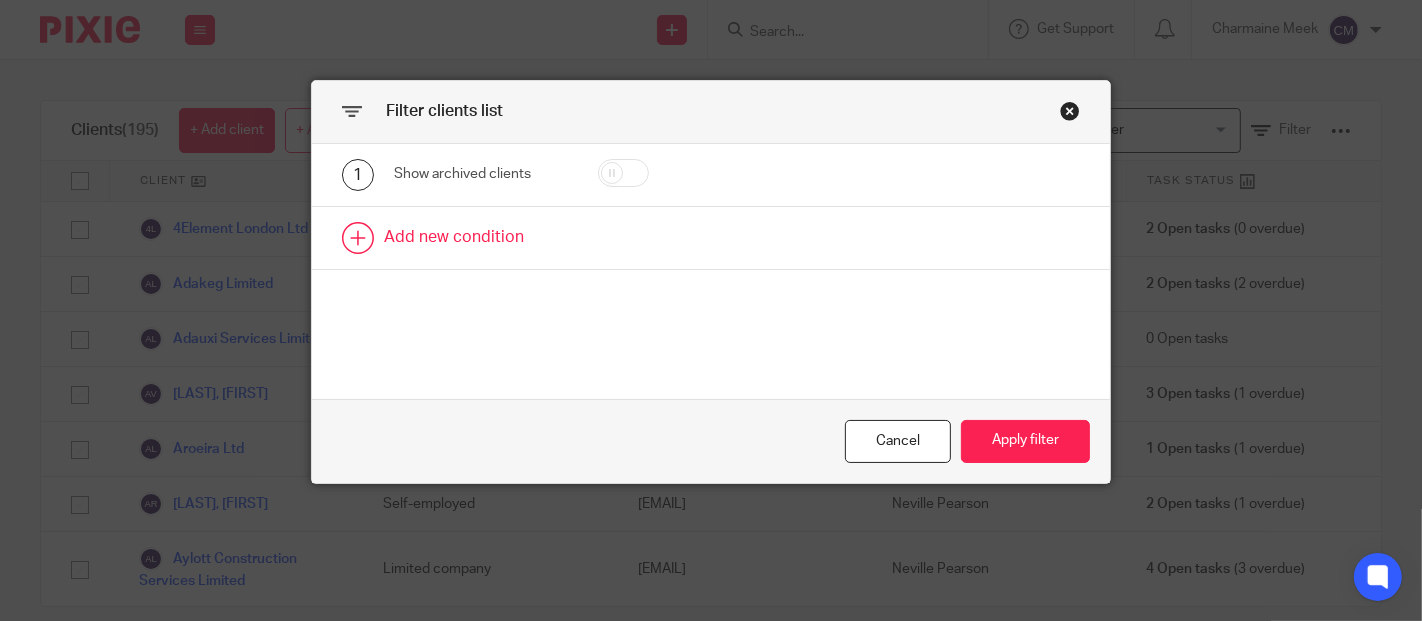 click at bounding box center [711, 238] 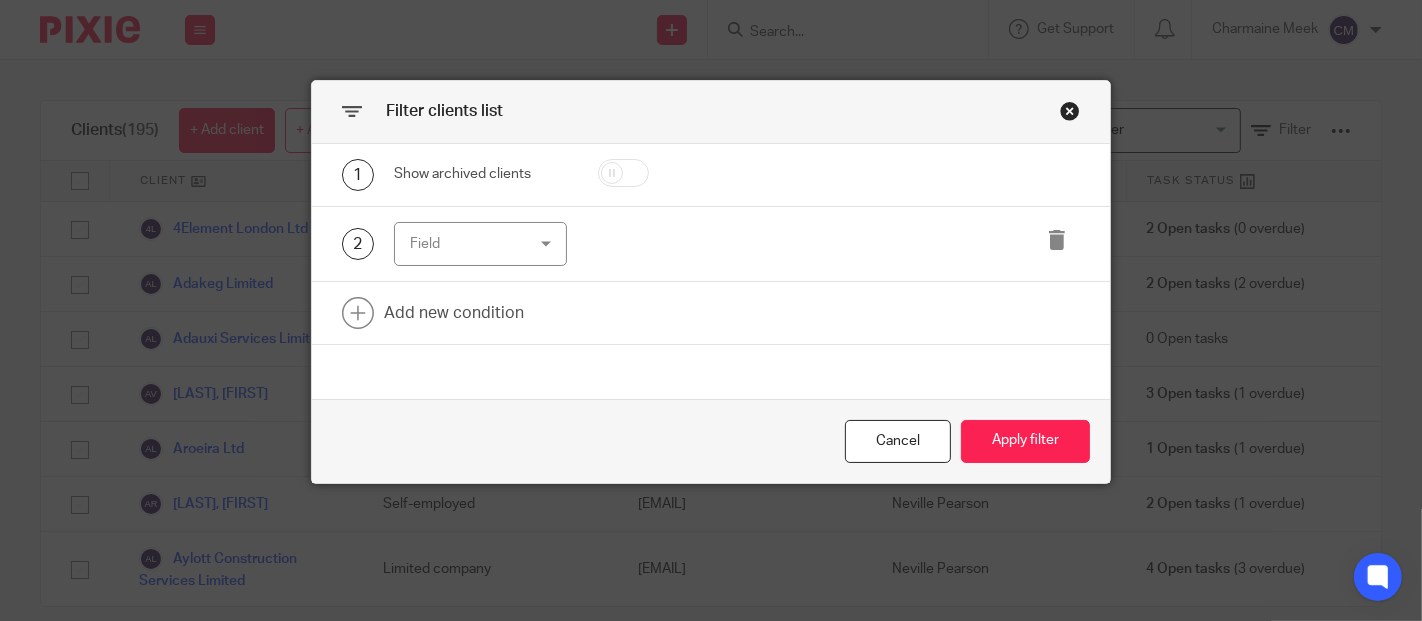 click on "Field" at bounding box center [480, 244] 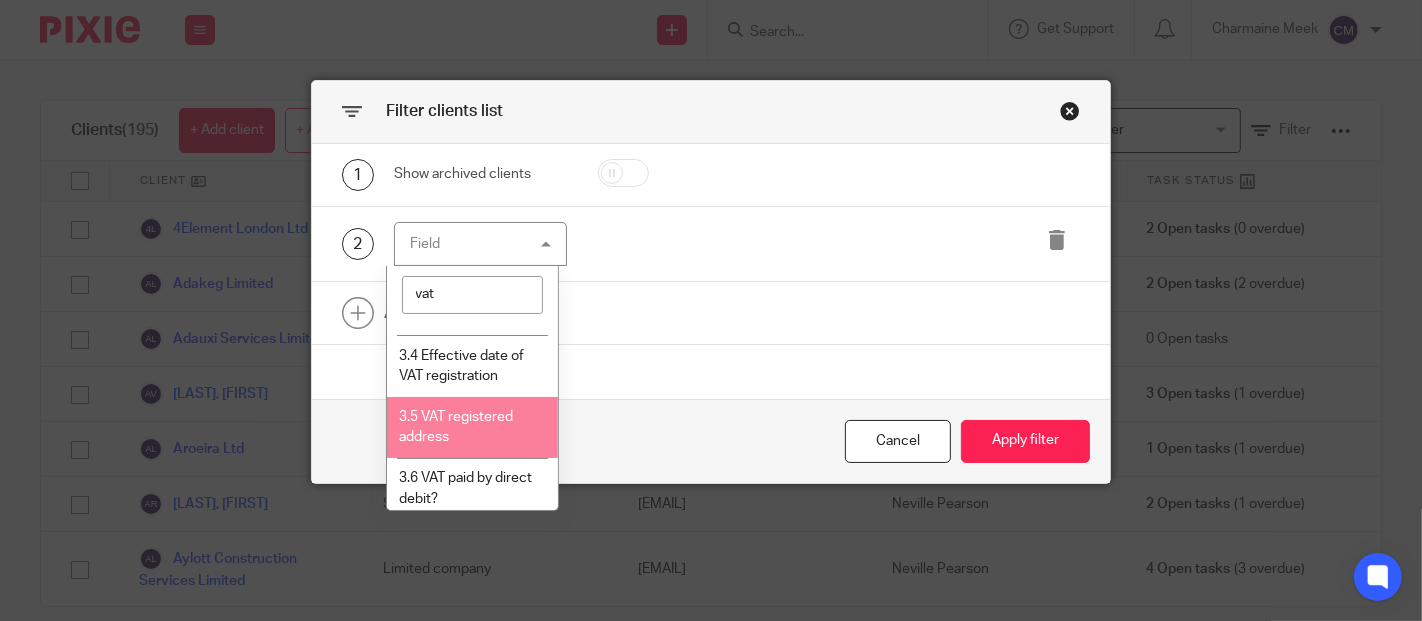 scroll, scrollTop: 0, scrollLeft: 0, axis: both 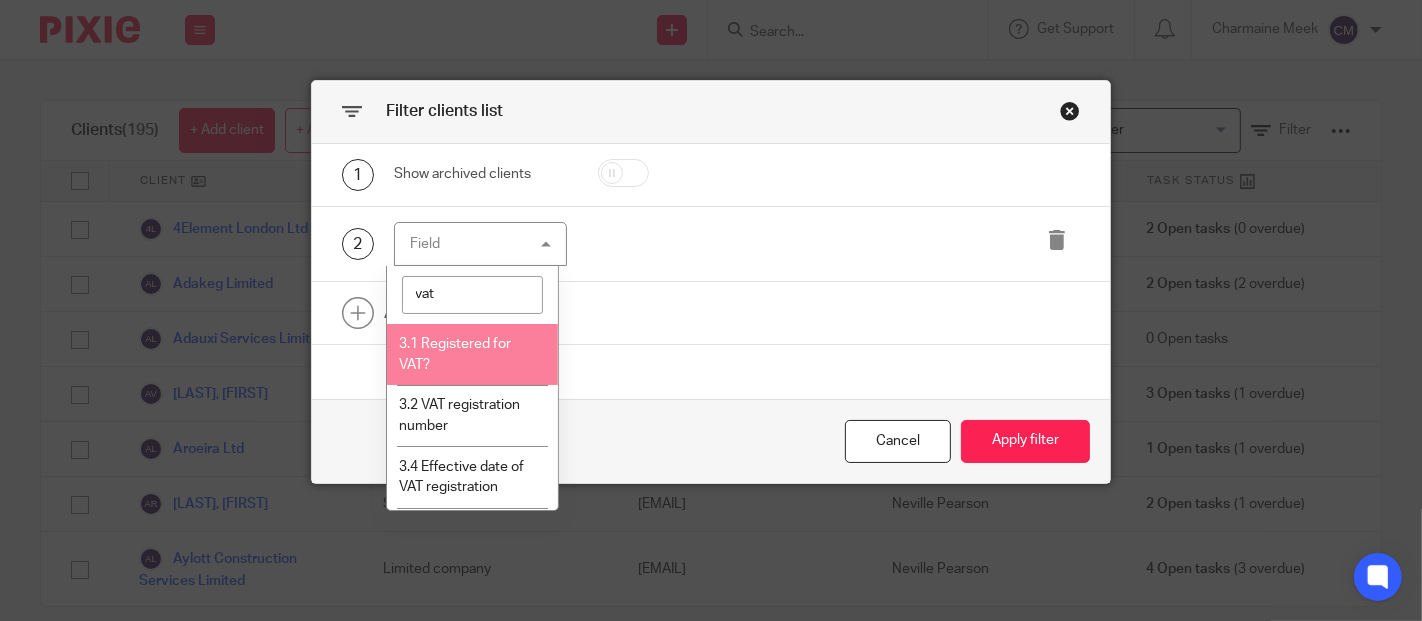 type on "vat" 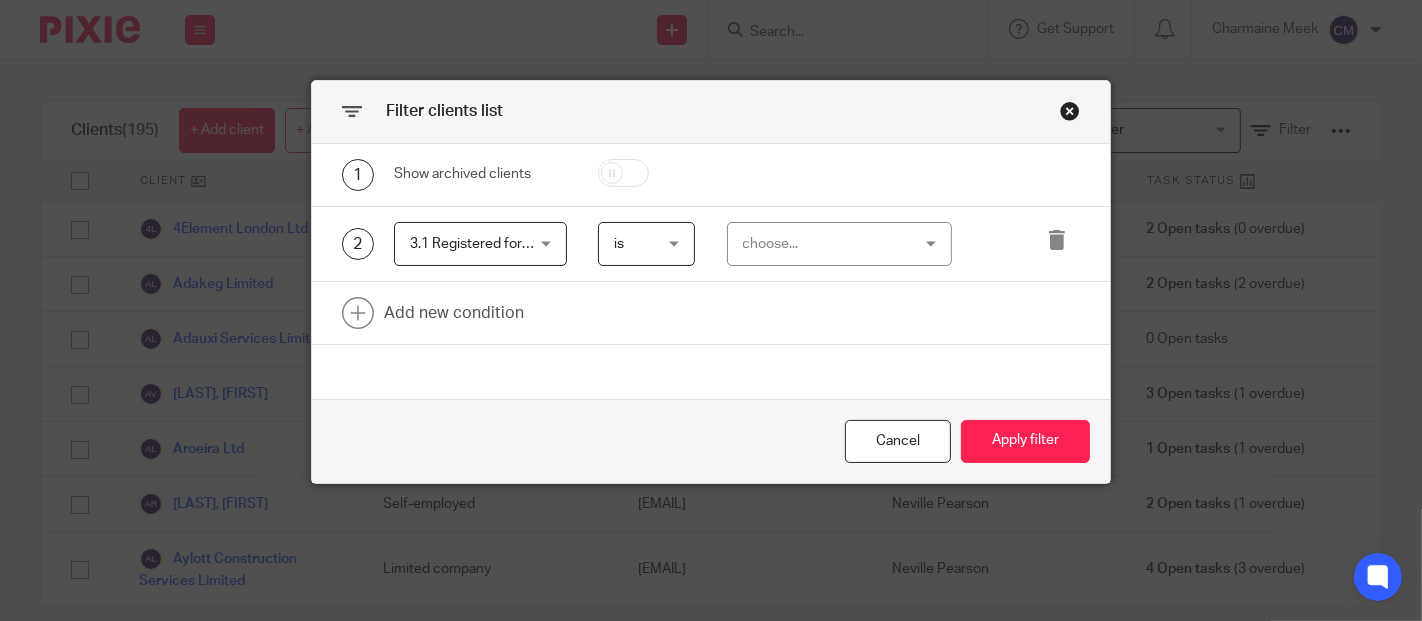 click on "choose..." at bounding box center (826, 244) 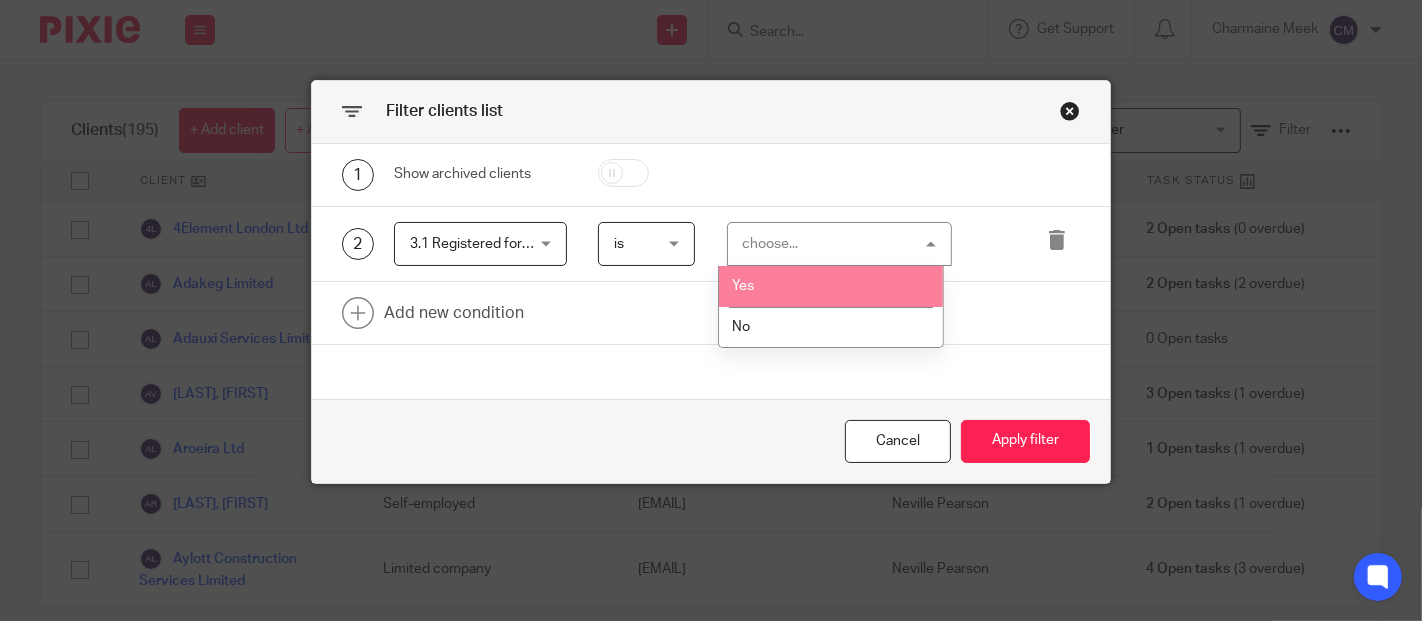 click on "Yes" at bounding box center [830, 286] 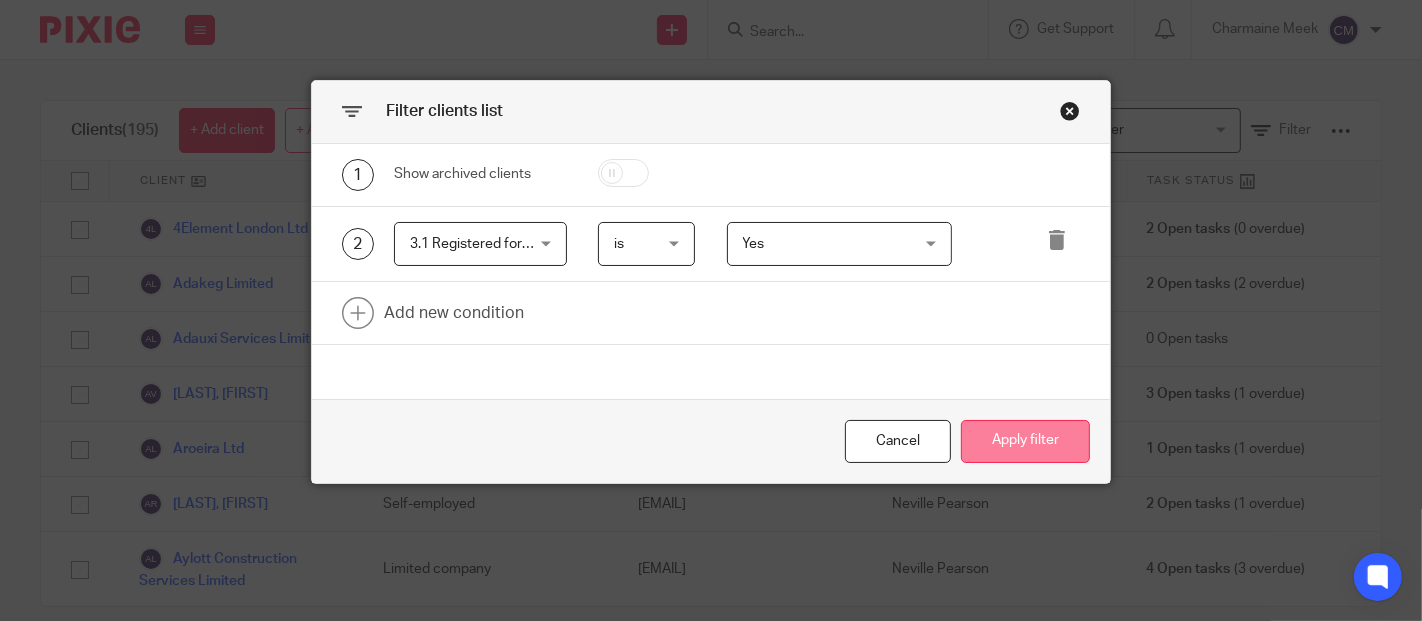 click on "Apply filter" at bounding box center (1025, 441) 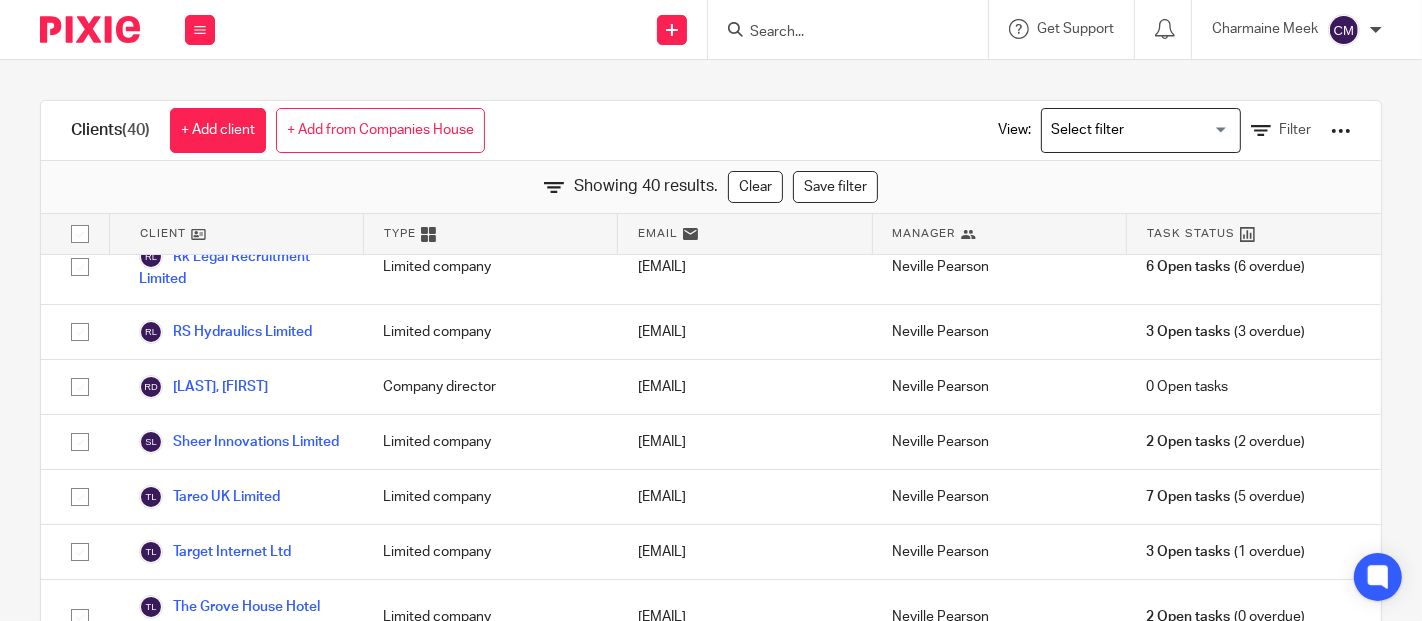 scroll, scrollTop: 2088, scrollLeft: 0, axis: vertical 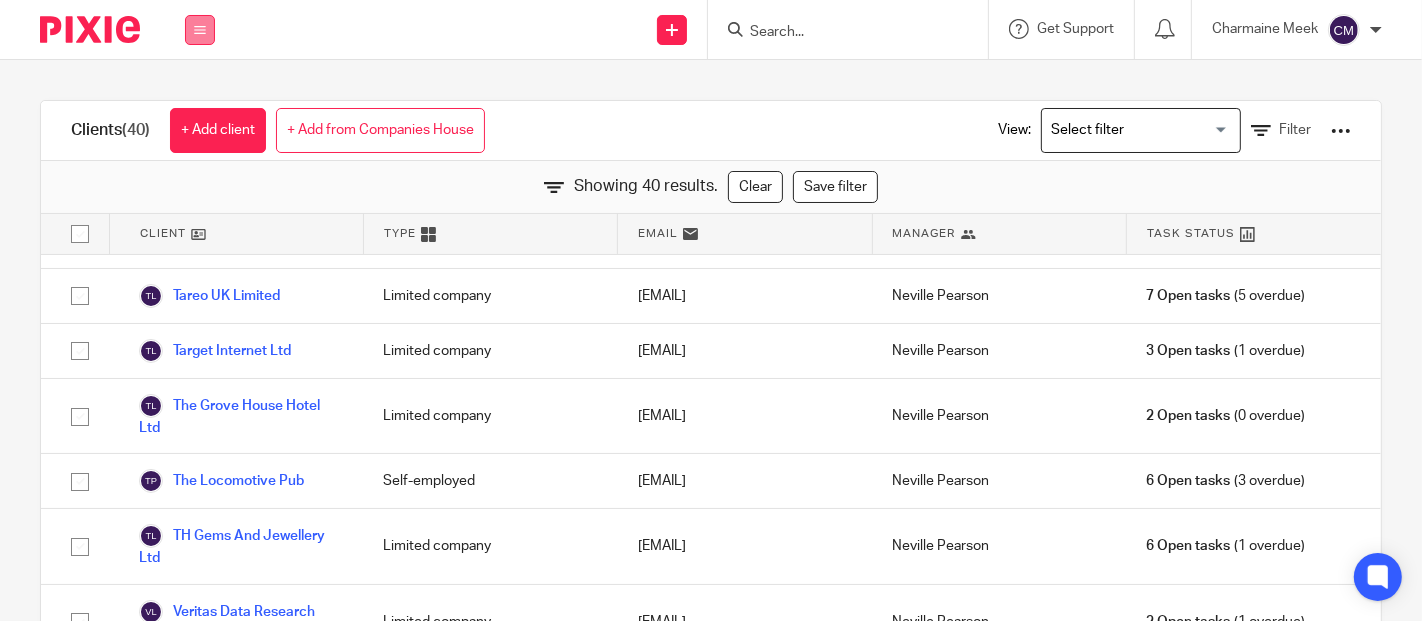 click at bounding box center (200, 30) 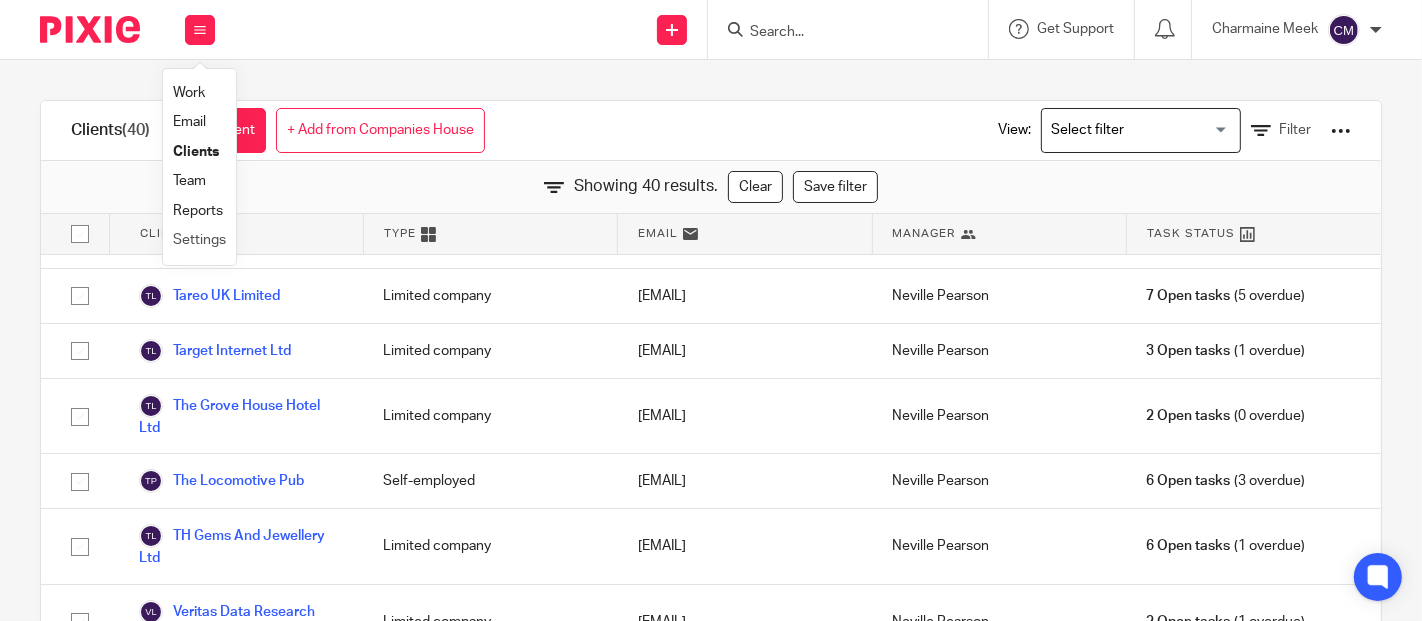 click on "Settings" at bounding box center (199, 240) 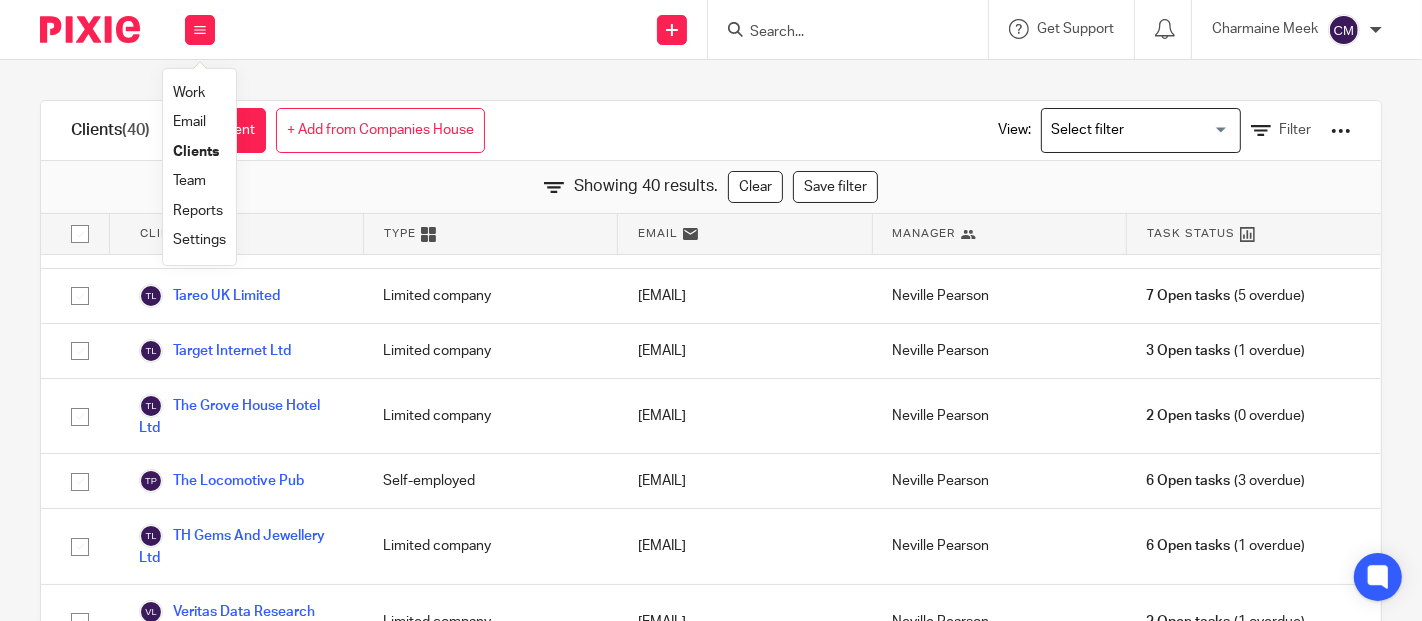 click on "Settings" at bounding box center [199, 240] 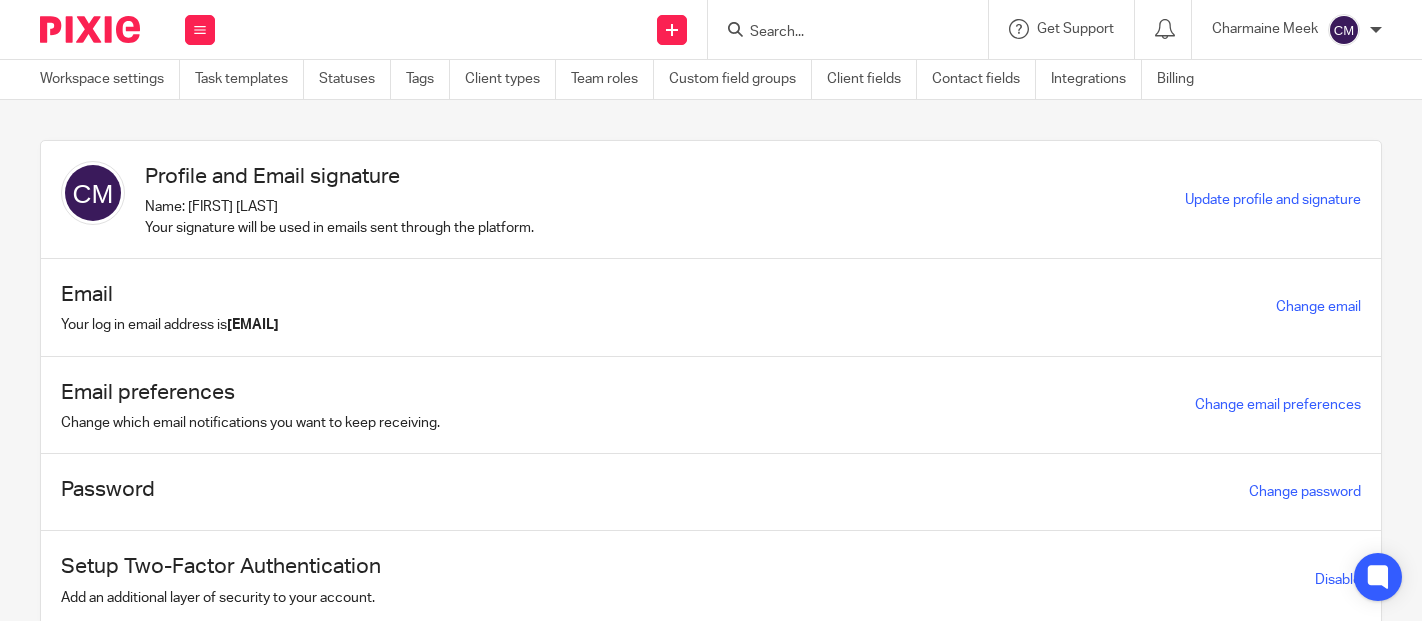 scroll, scrollTop: 0, scrollLeft: 0, axis: both 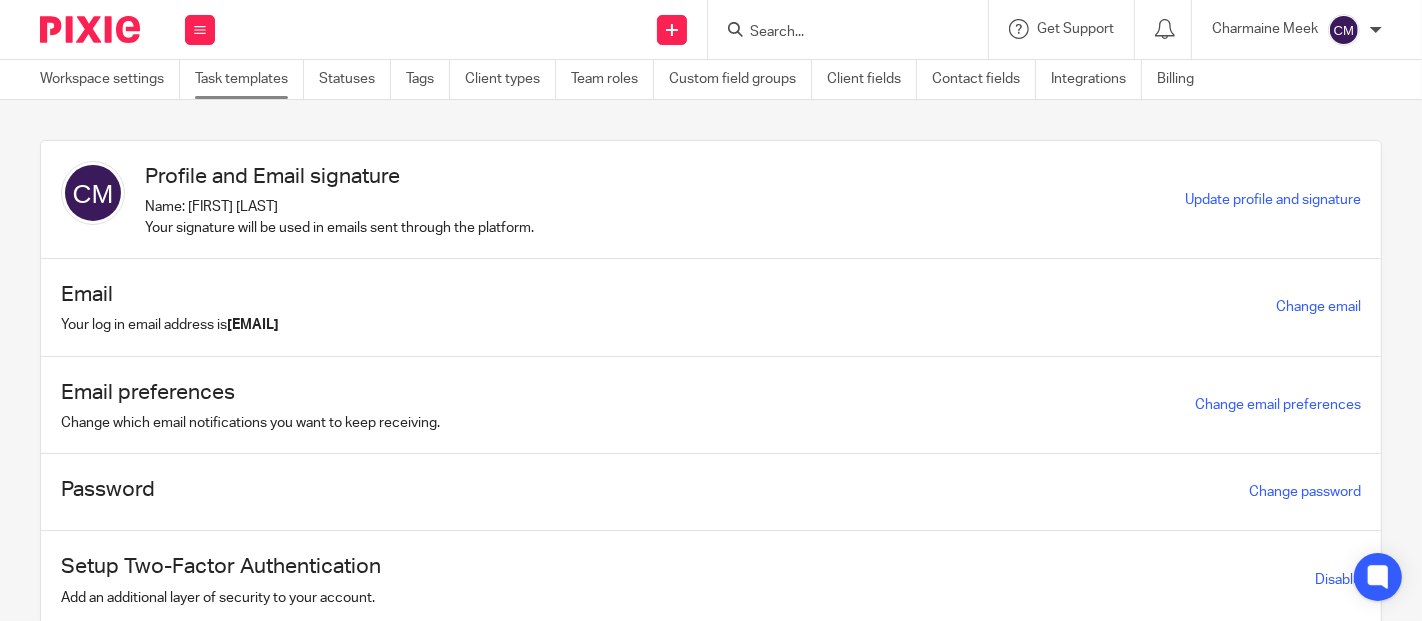 click on "Task templates" at bounding box center (249, 79) 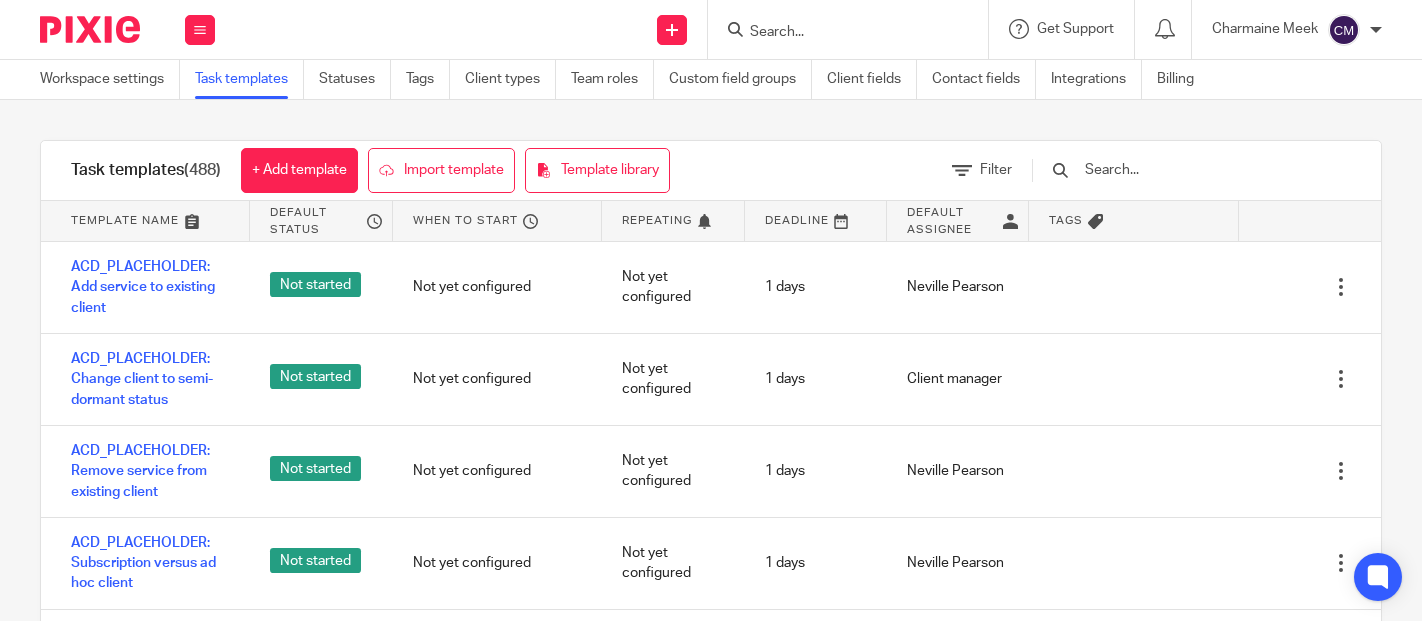 scroll, scrollTop: 0, scrollLeft: 0, axis: both 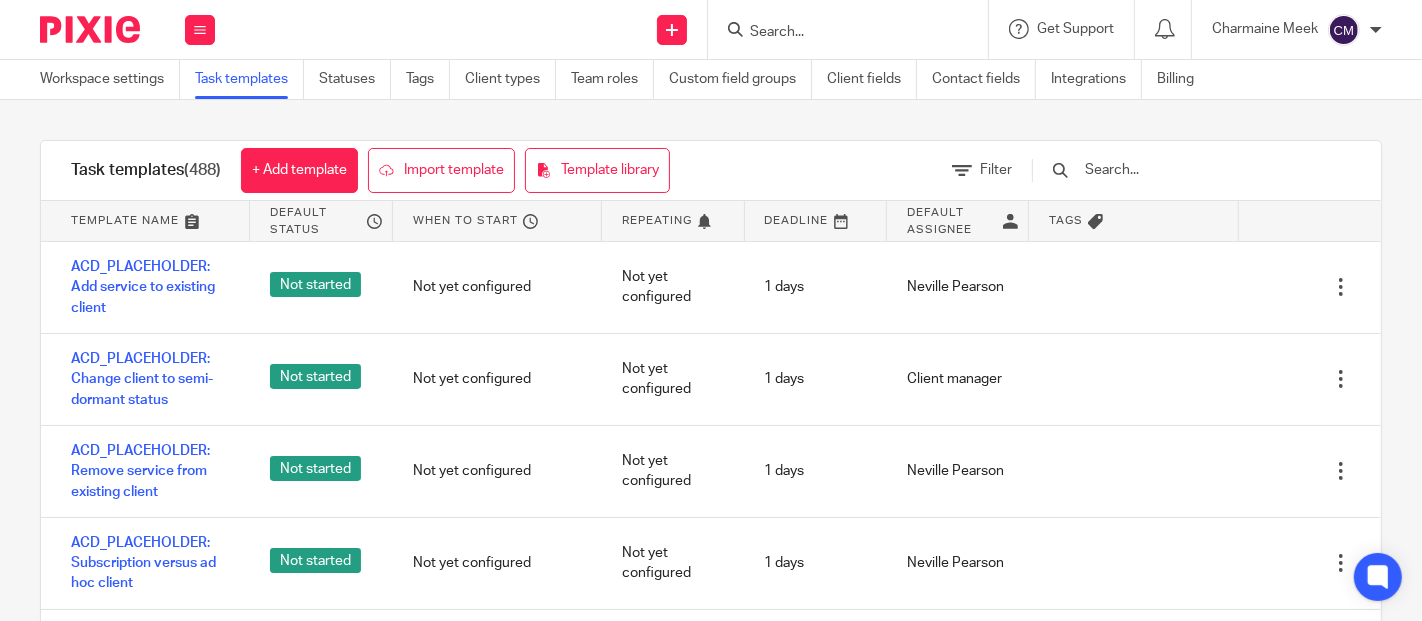 click at bounding box center (1199, 170) 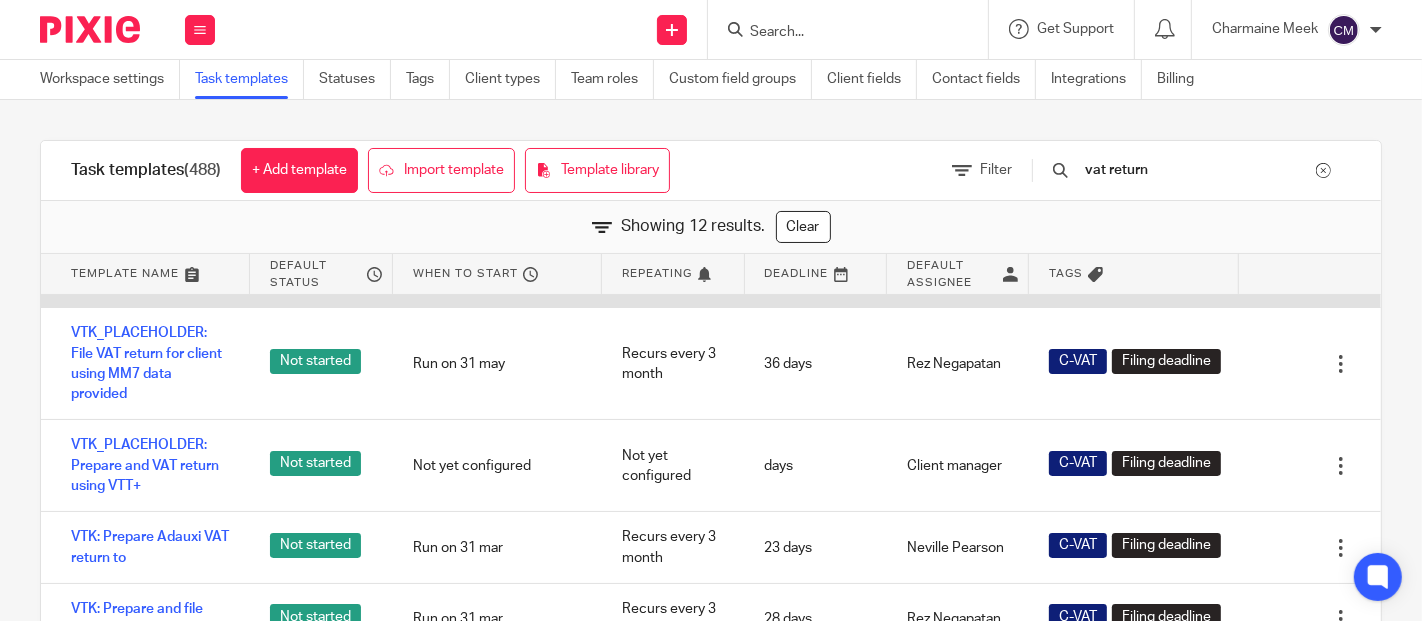 scroll, scrollTop: 333, scrollLeft: 0, axis: vertical 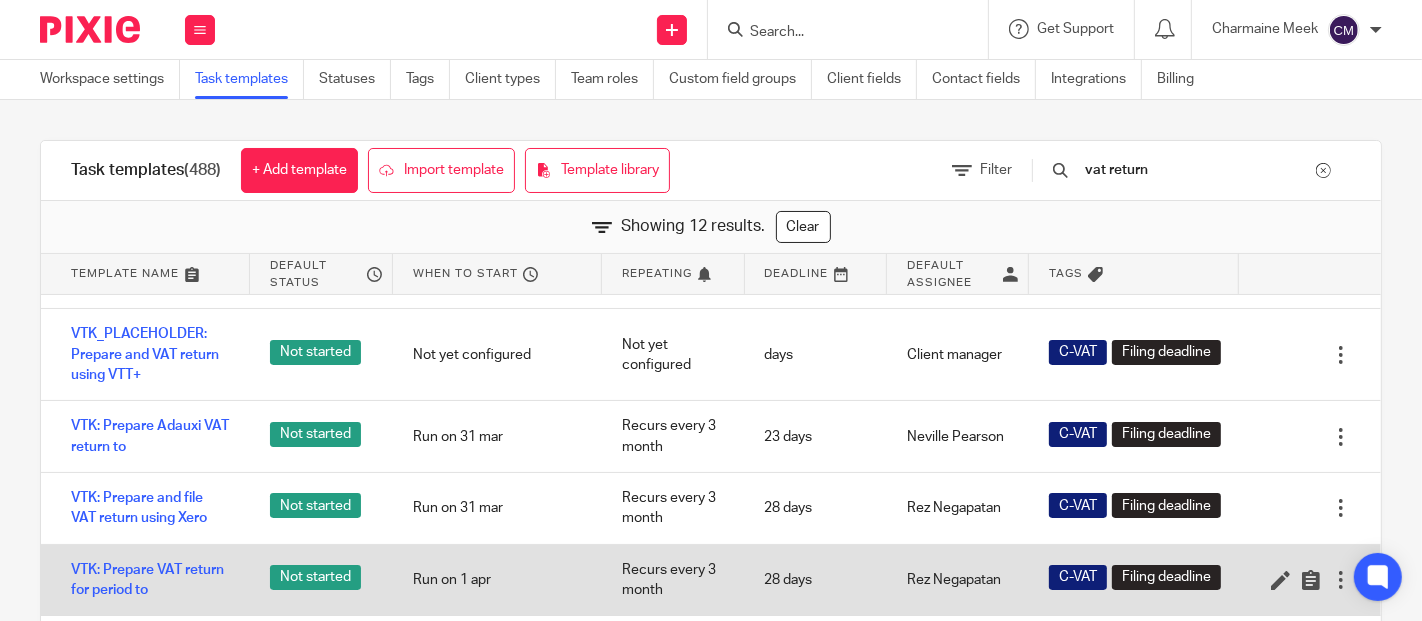 type on "vat return" 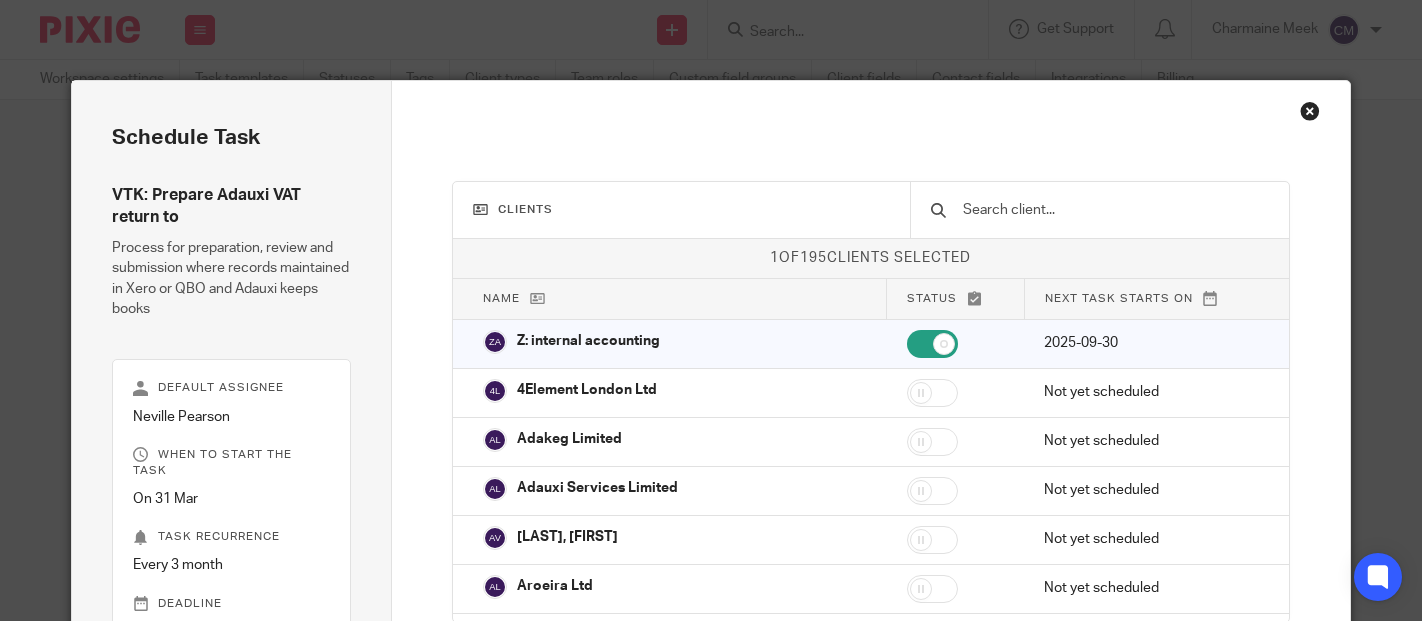 scroll, scrollTop: 0, scrollLeft: 0, axis: both 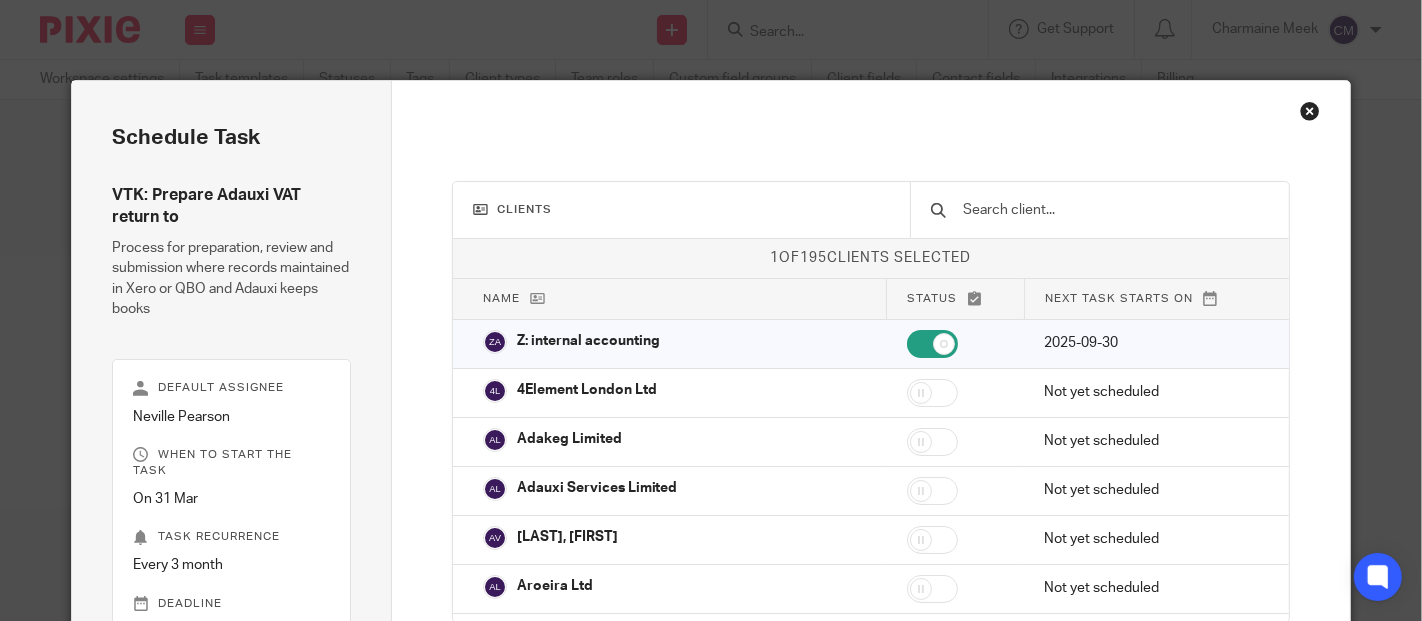 click at bounding box center [1310, 111] 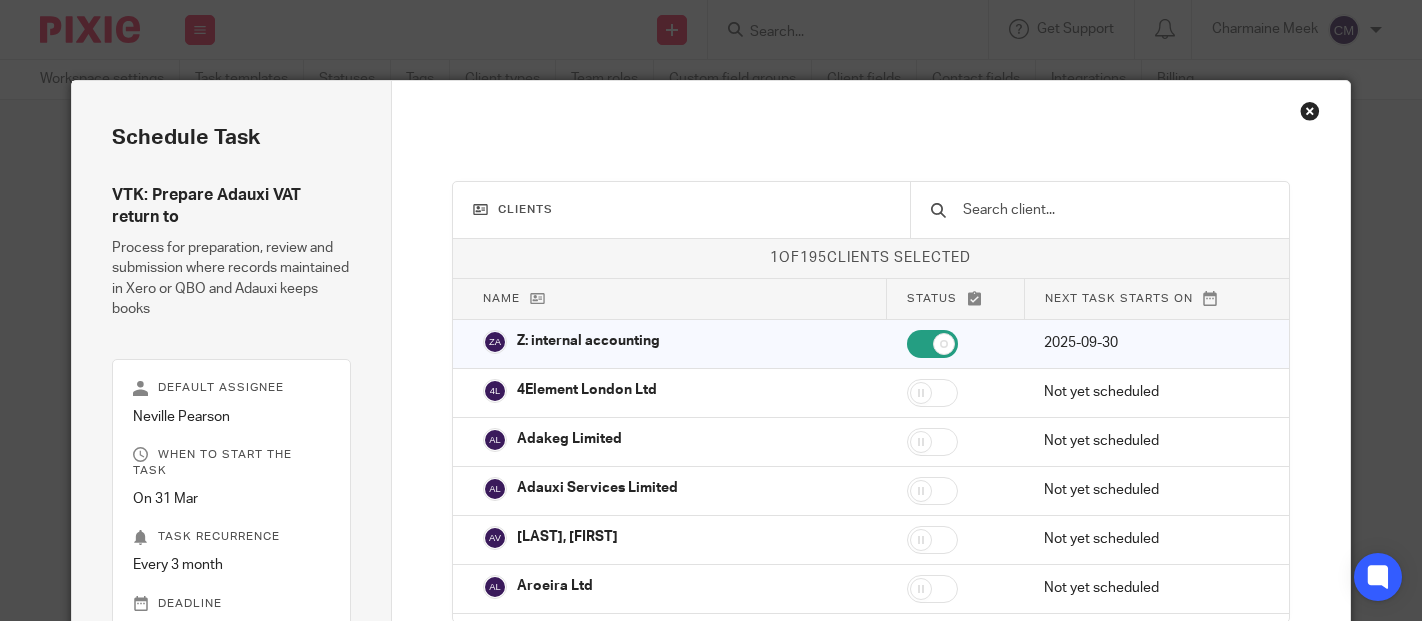 scroll, scrollTop: 0, scrollLeft: 0, axis: both 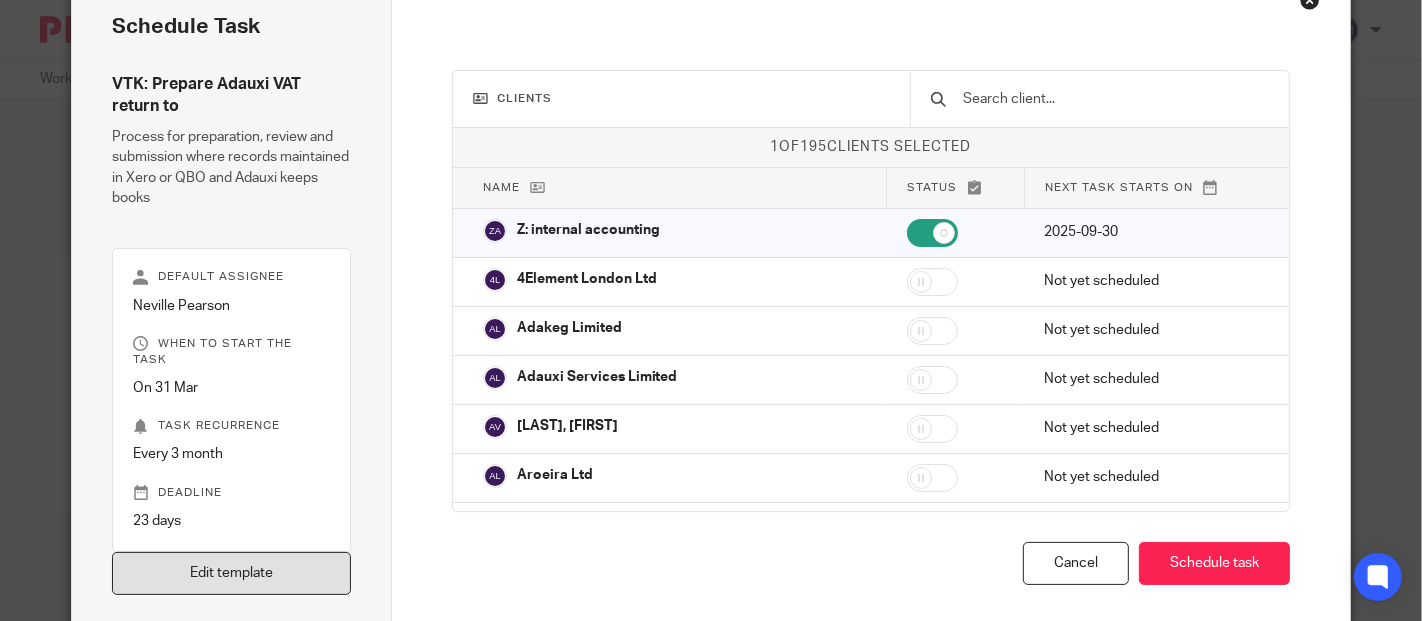 click on "Edit template" at bounding box center (231, 573) 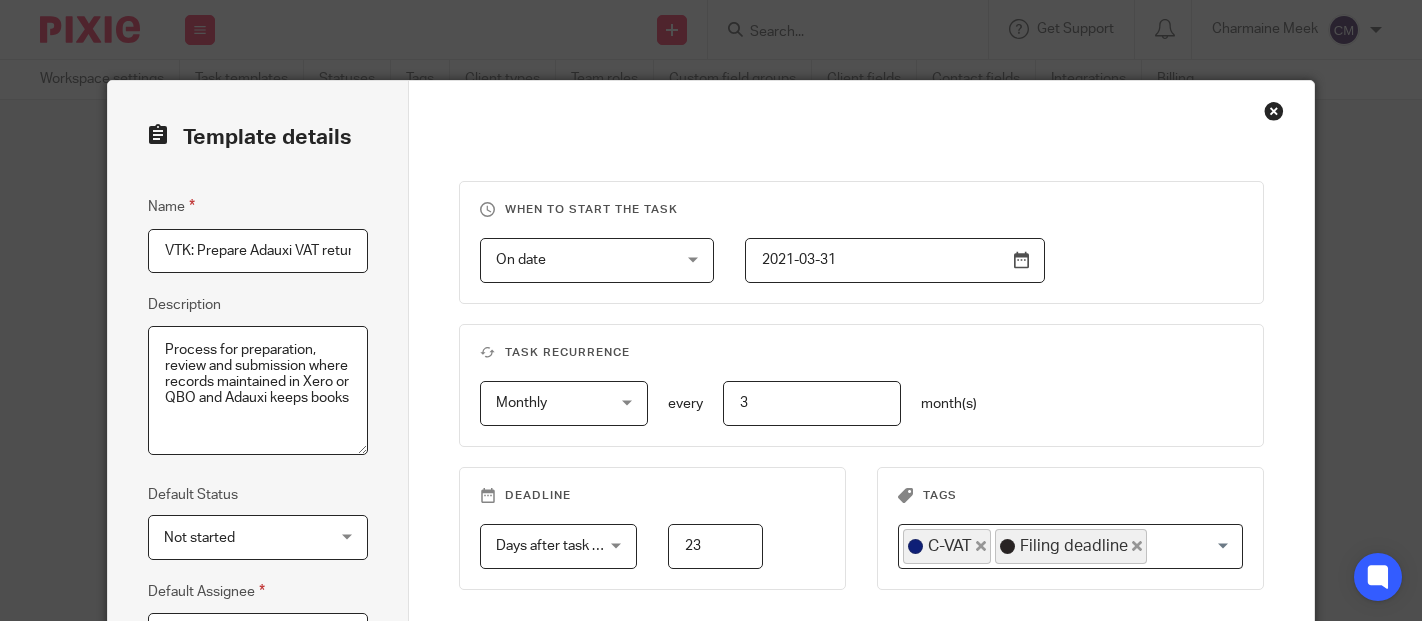 scroll, scrollTop: 0, scrollLeft: 0, axis: both 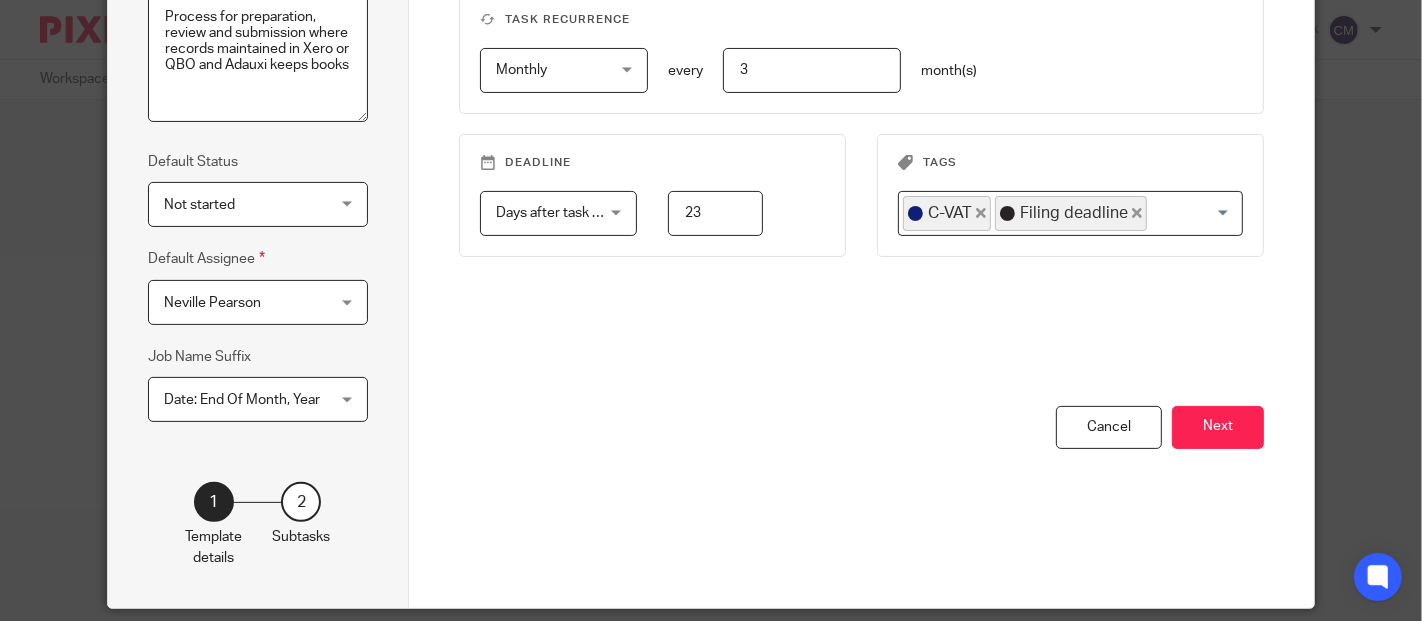 click on "Date: End Of Month, Year
Date: End Of Month, Year" at bounding box center [258, 399] 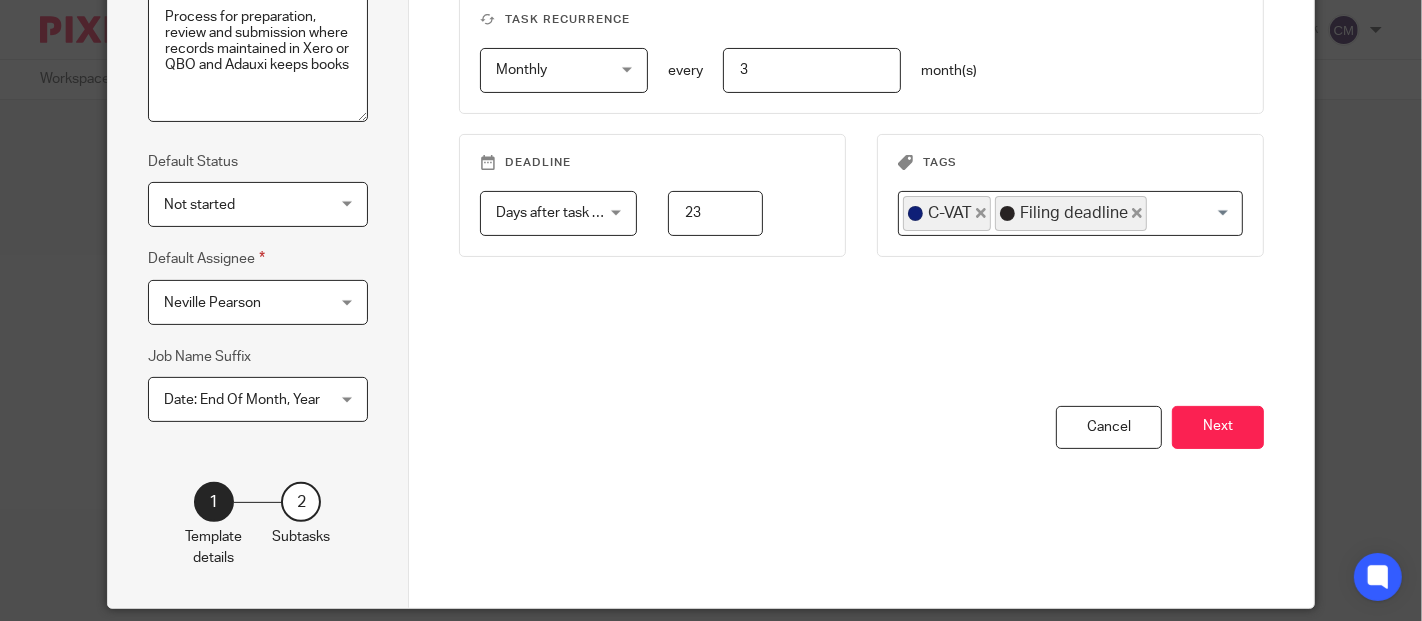 click on "Template details       Name   VTK: Prepare Adauxi VAT return to   Description   Process for preparation, review and submission where records maintained in Xero or QBO and Adauxi keeps books   Default Status
Not started
Not started
Not started
Data requested
Data received
In progress
Waiting on
Dependency
For review
Reviewed
Drafts at client
Signing cycle
1   Default Assignee
[FIRST] [LAST]
[FIRST] [LAST]
Client manager
Adauxi Payroll
[FIRST] [LAST]
Data Requests
[FIRST] [LAST]
[FIRST] [LAST]
User:[NUMBER]" at bounding box center [259, 178] 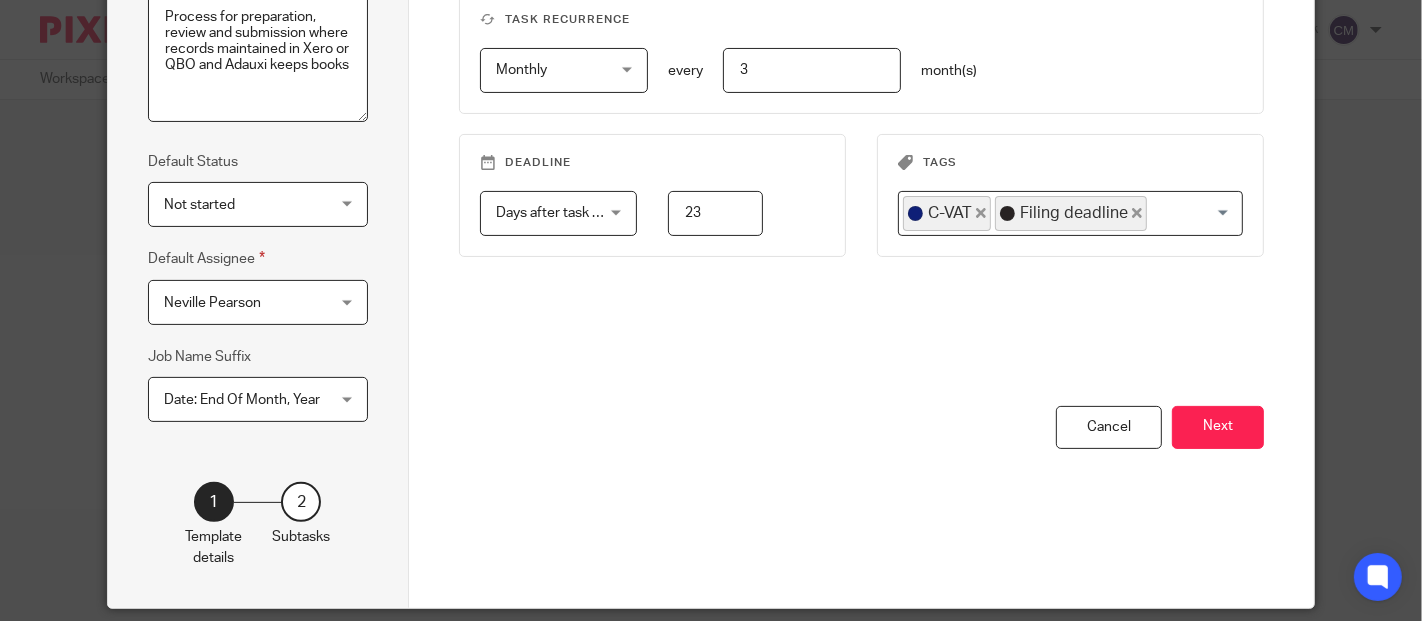 click on "Date: End Of Month, Year" at bounding box center (242, 400) 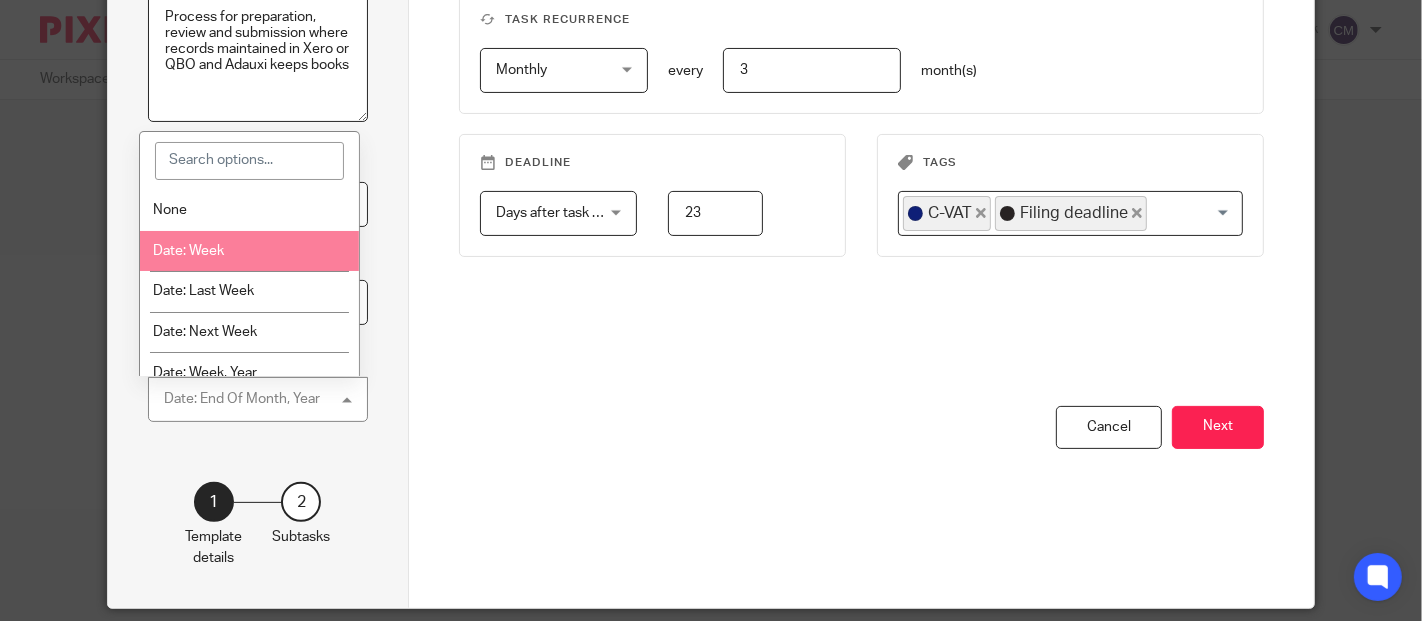 scroll, scrollTop: 111, scrollLeft: 0, axis: vertical 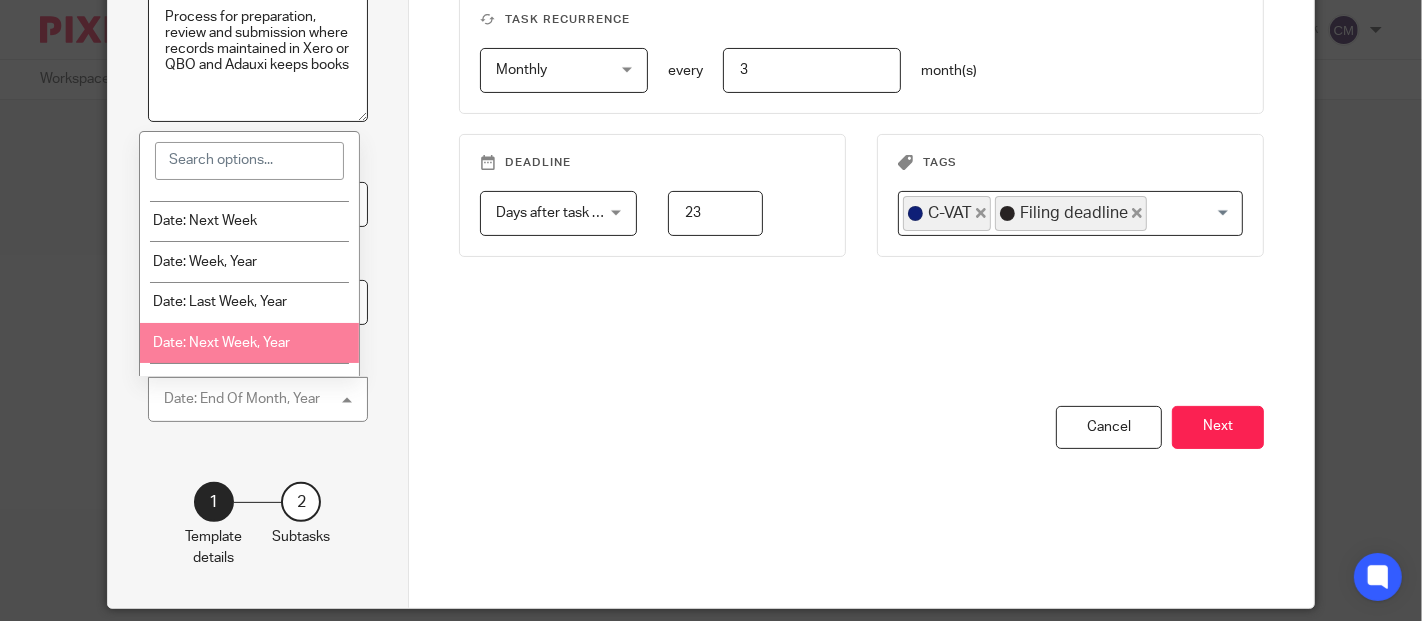 click on "You have unsaved changes
Cancel
Next" at bounding box center [861, 507] 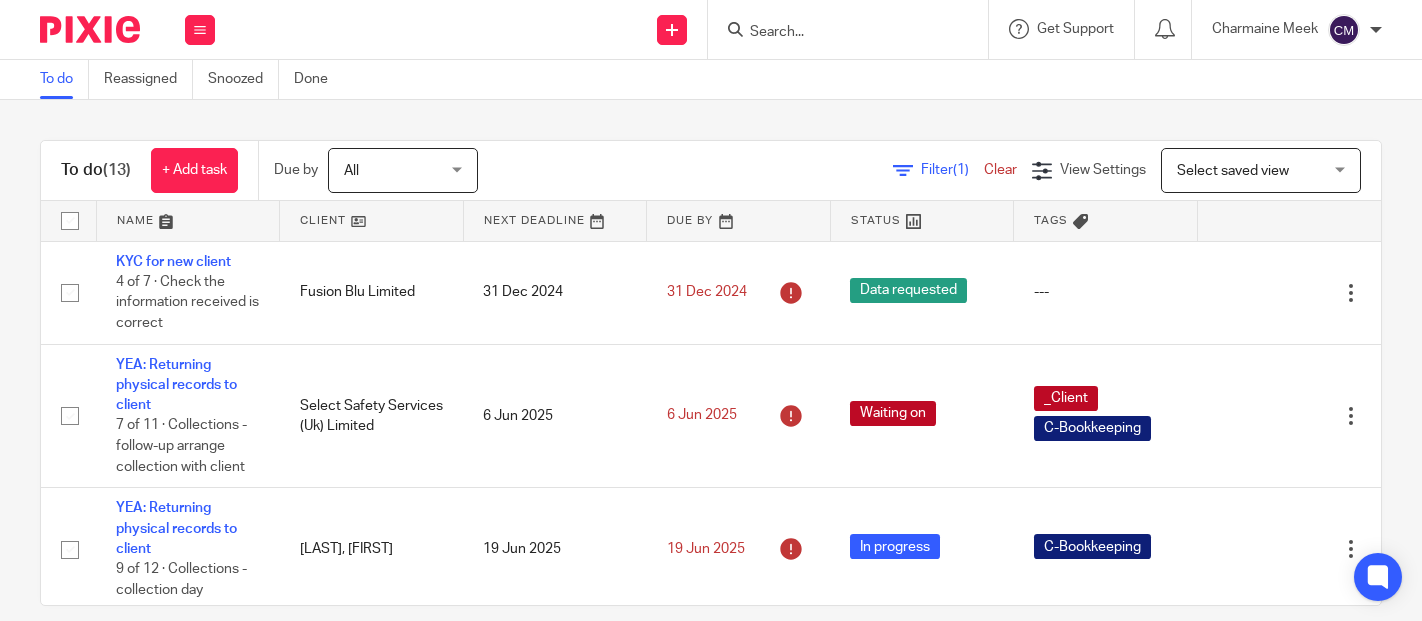 scroll, scrollTop: 0, scrollLeft: 0, axis: both 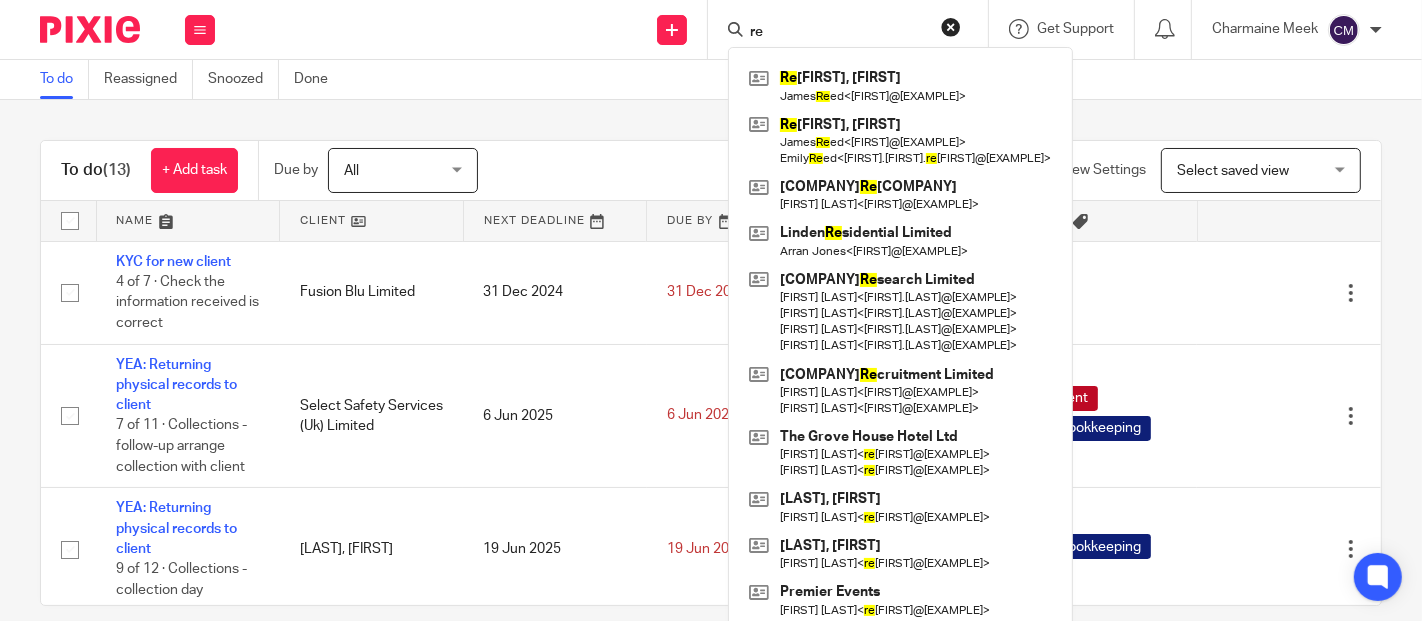 type 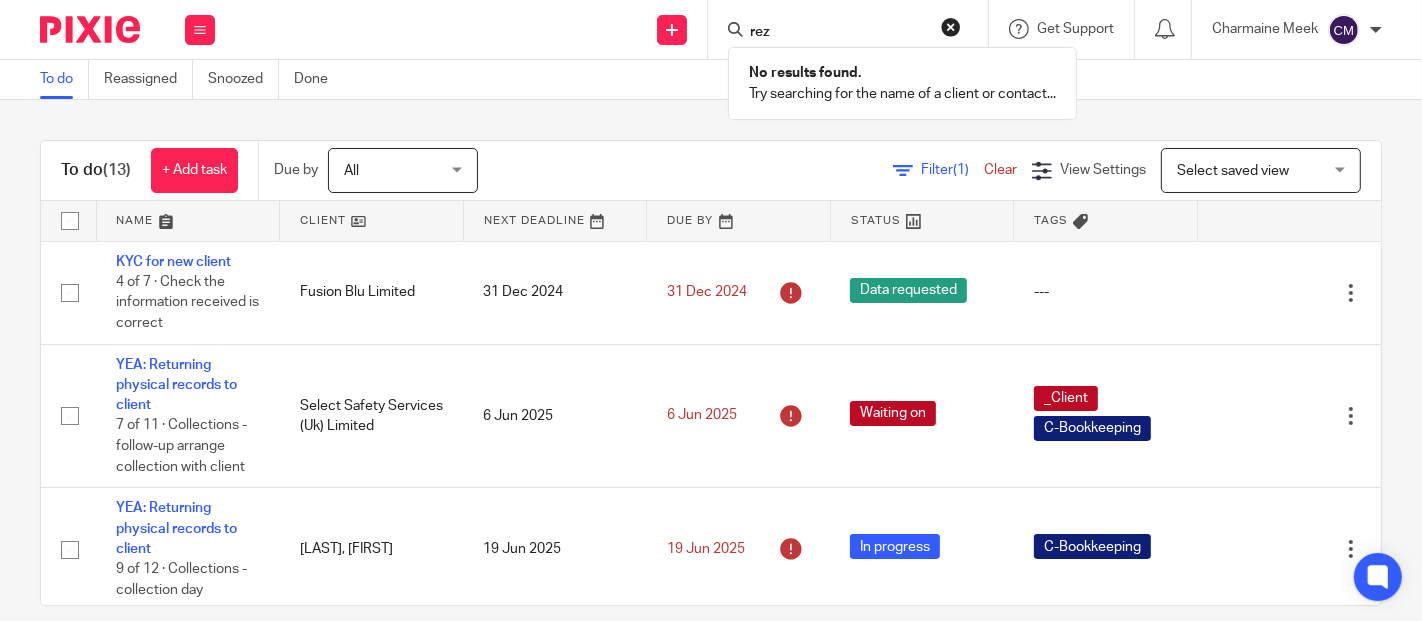 drag, startPoint x: 0, startPoint y: 0, endPoint x: 655, endPoint y: 43, distance: 656.4099 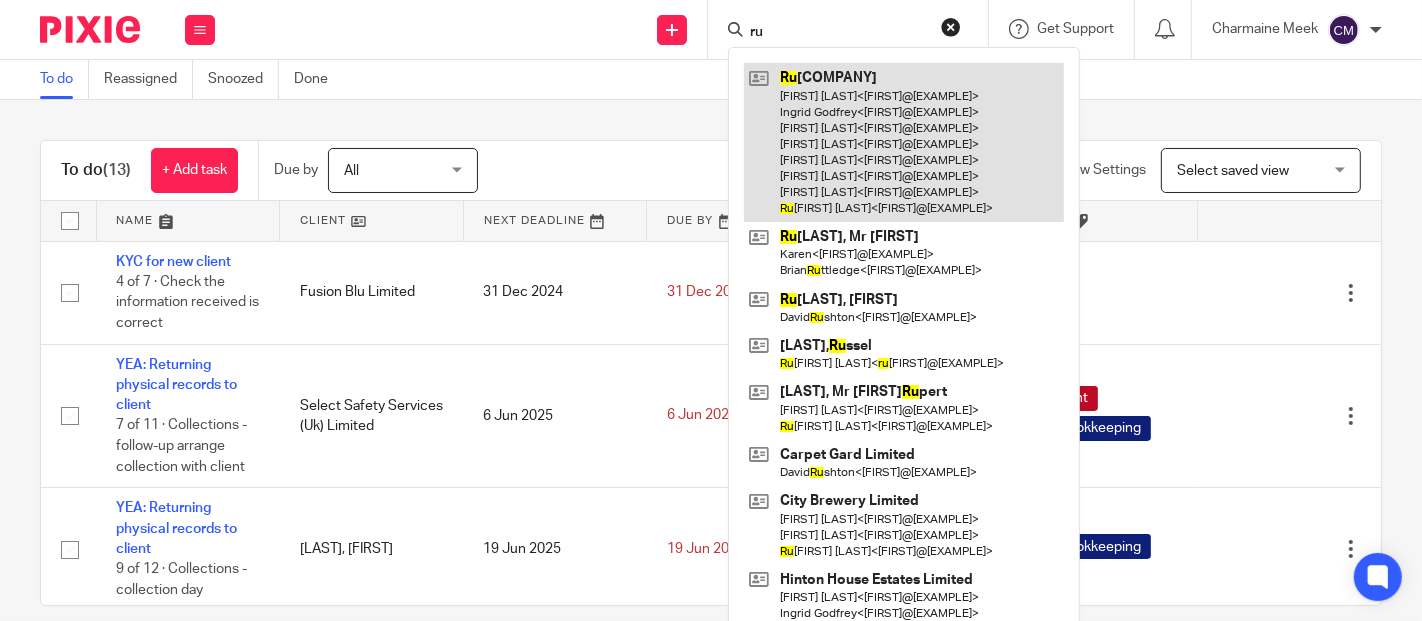 type on "ru" 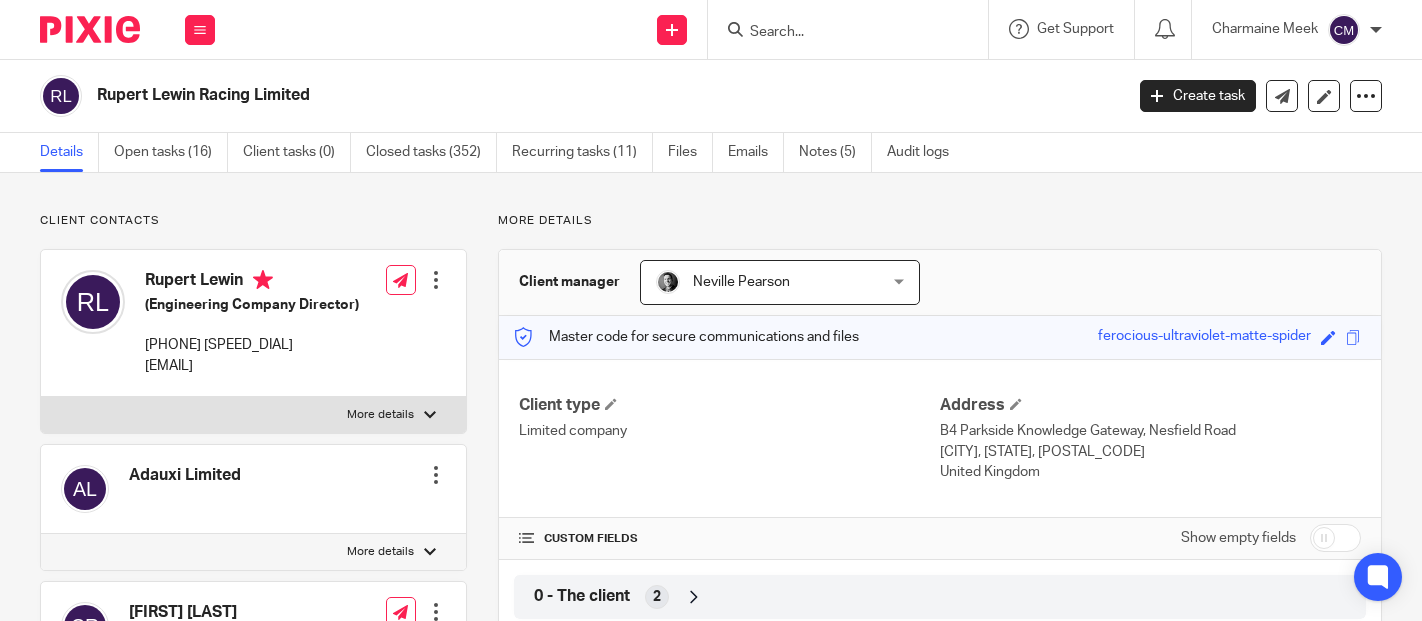 scroll, scrollTop: 0, scrollLeft: 0, axis: both 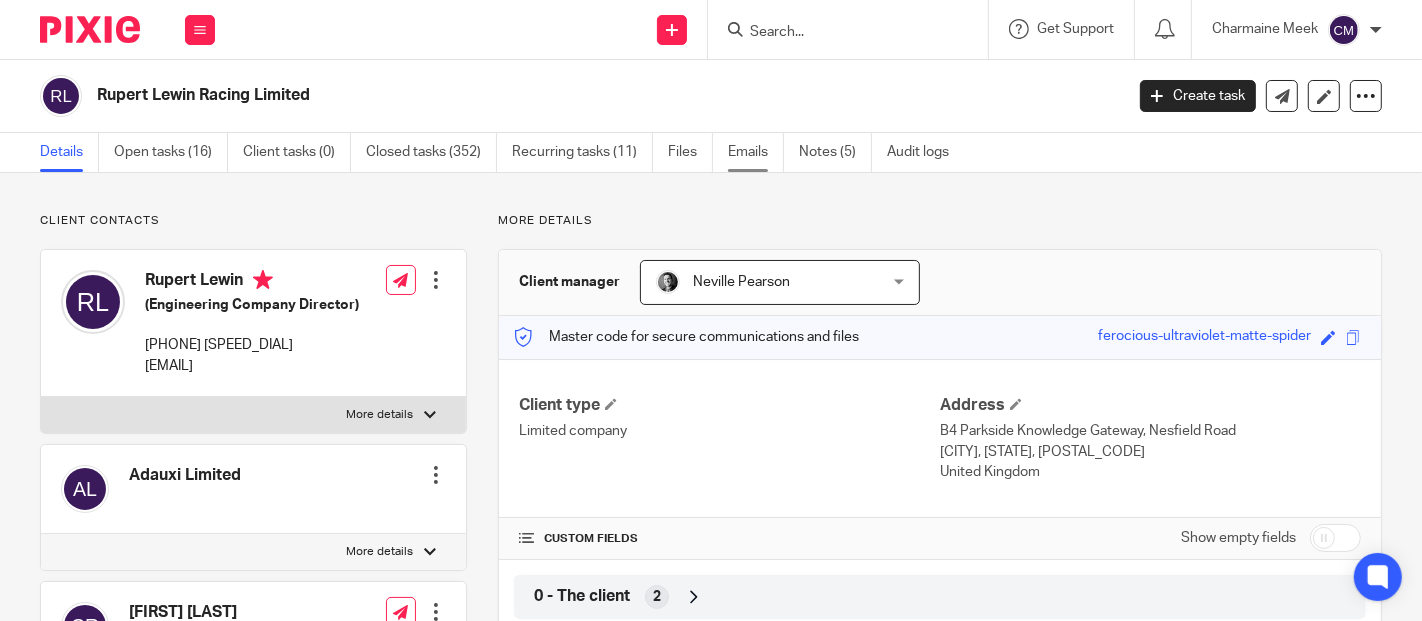 click on "Emails" at bounding box center [756, 152] 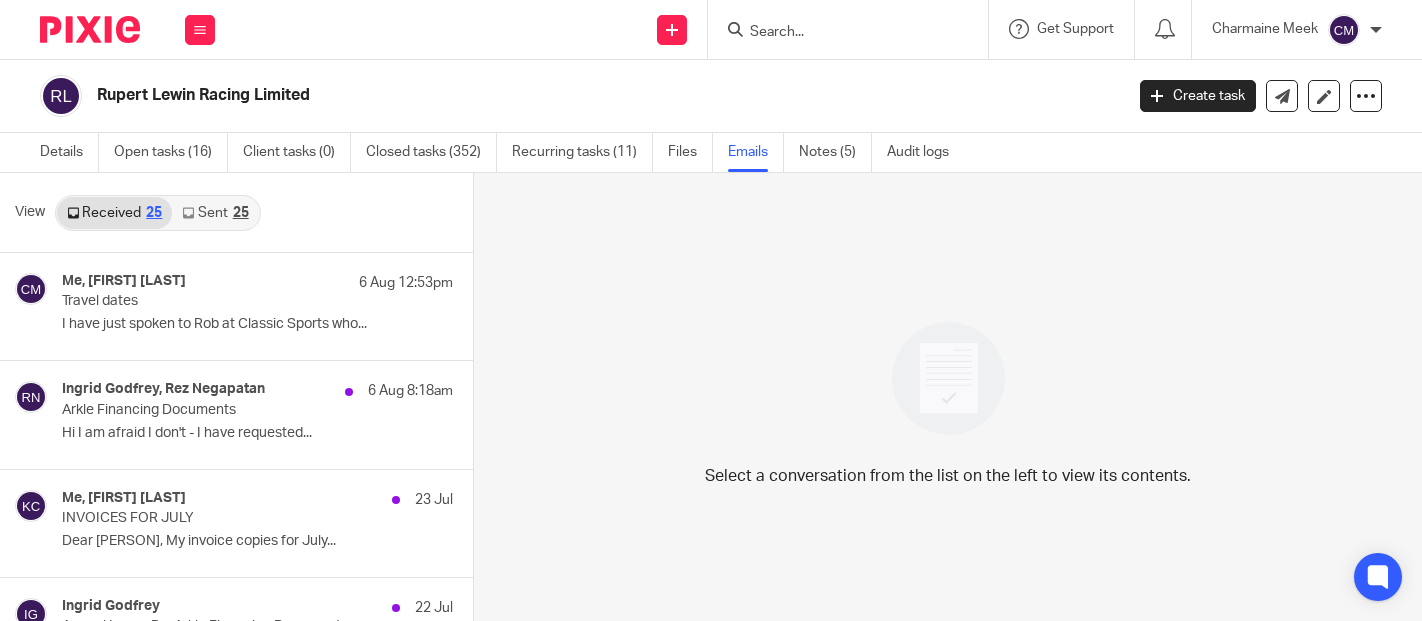 scroll, scrollTop: 0, scrollLeft: 0, axis: both 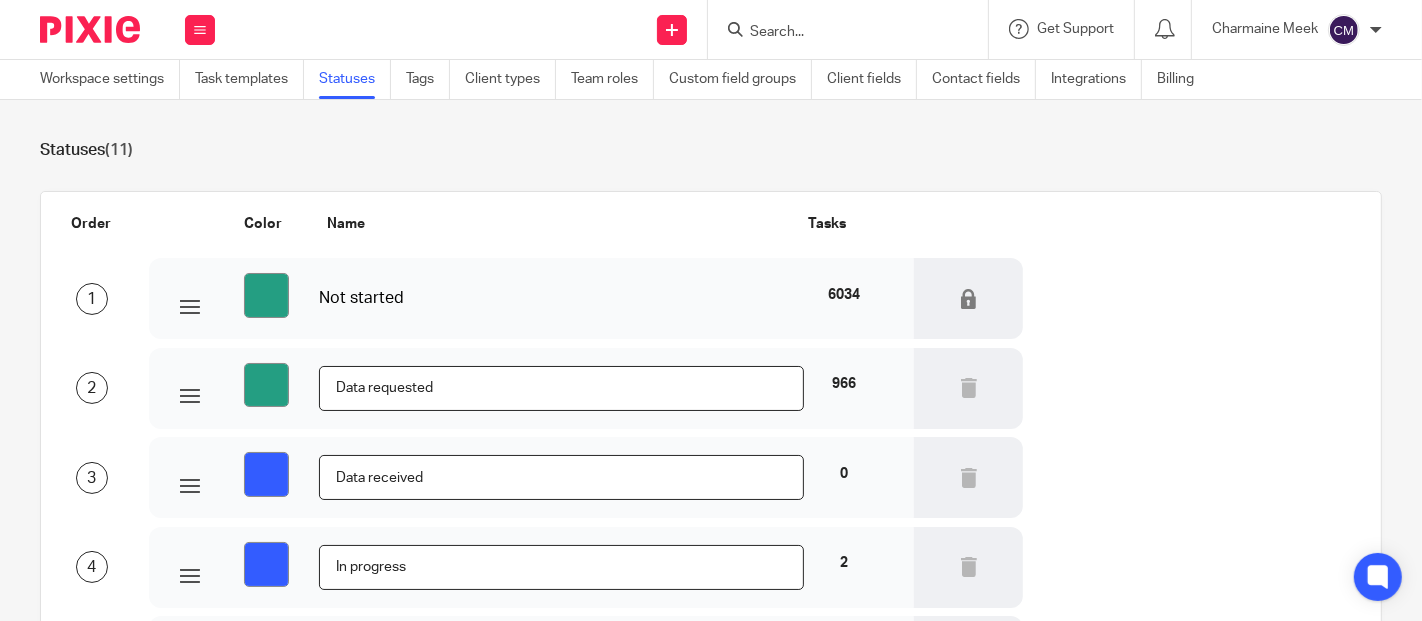 click at bounding box center (838, 33) 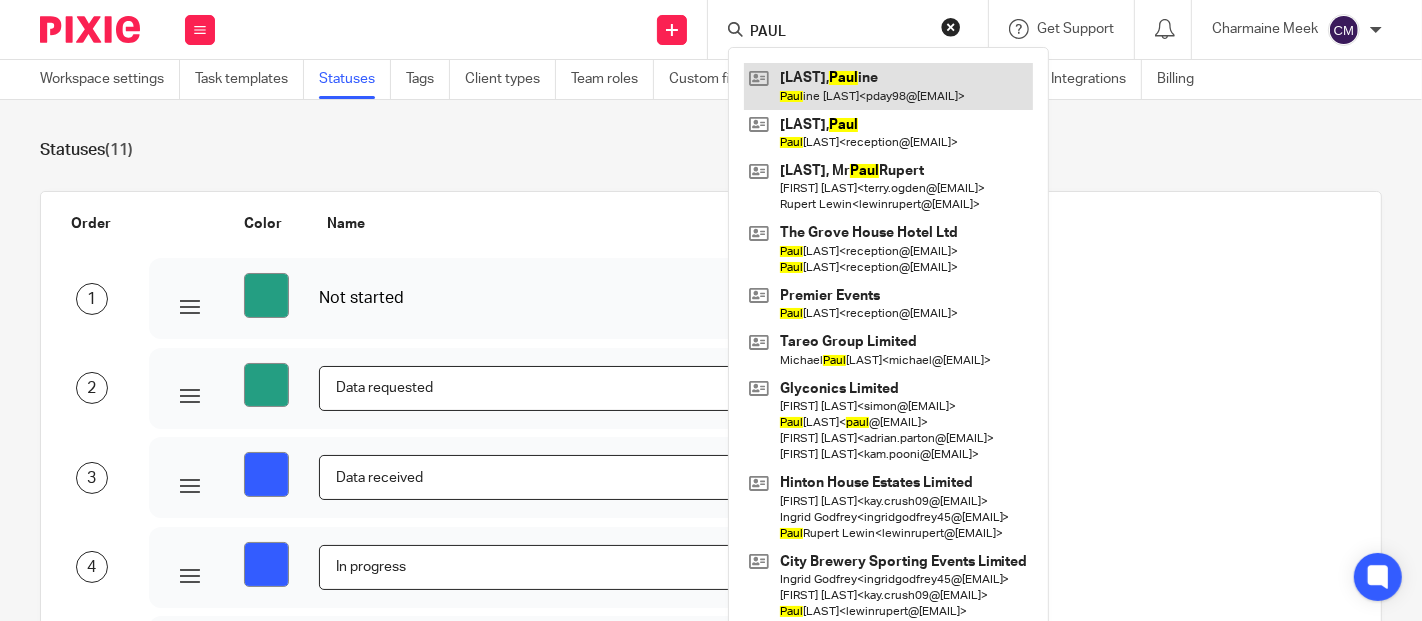 type on "PAUL" 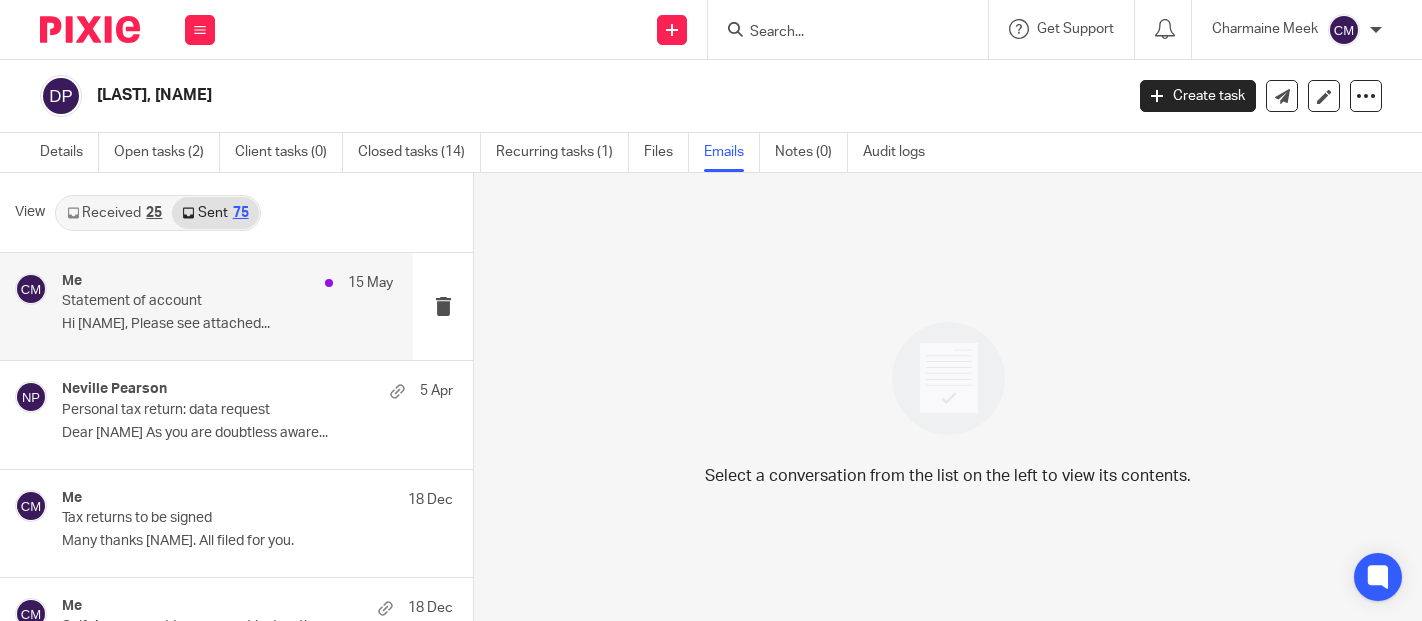 scroll, scrollTop: 0, scrollLeft: 0, axis: both 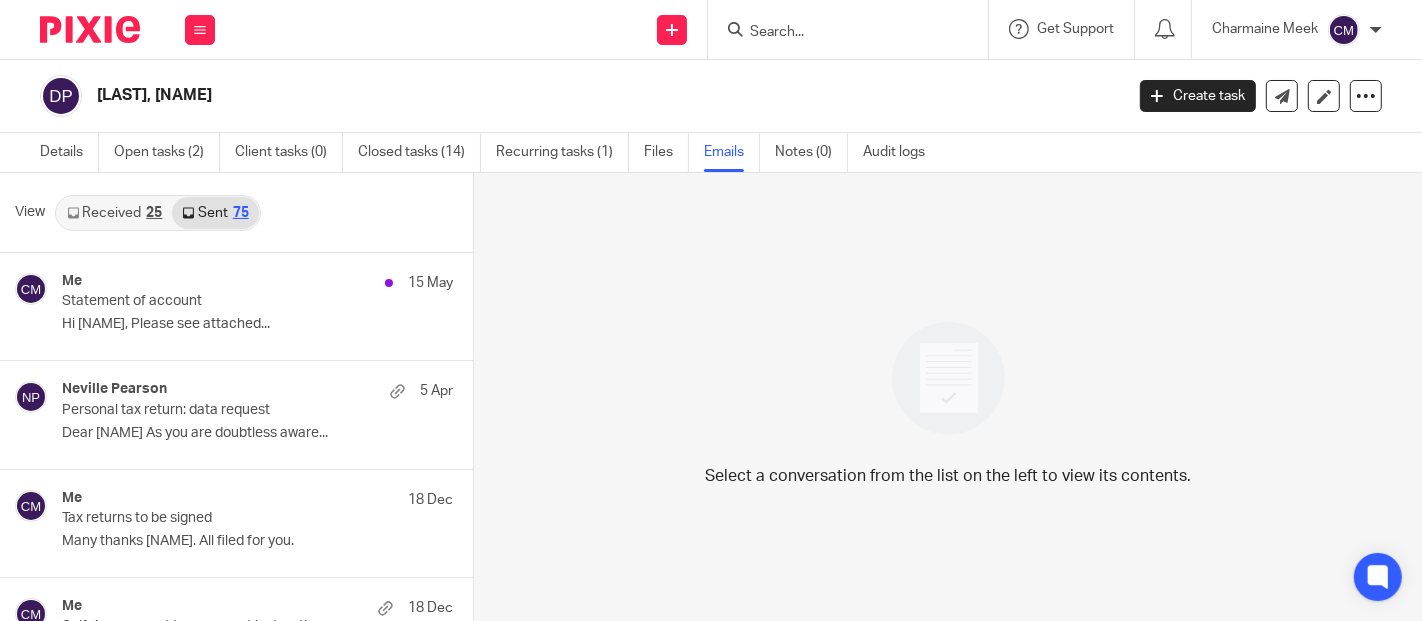 click on "Received
25" at bounding box center [114, 213] 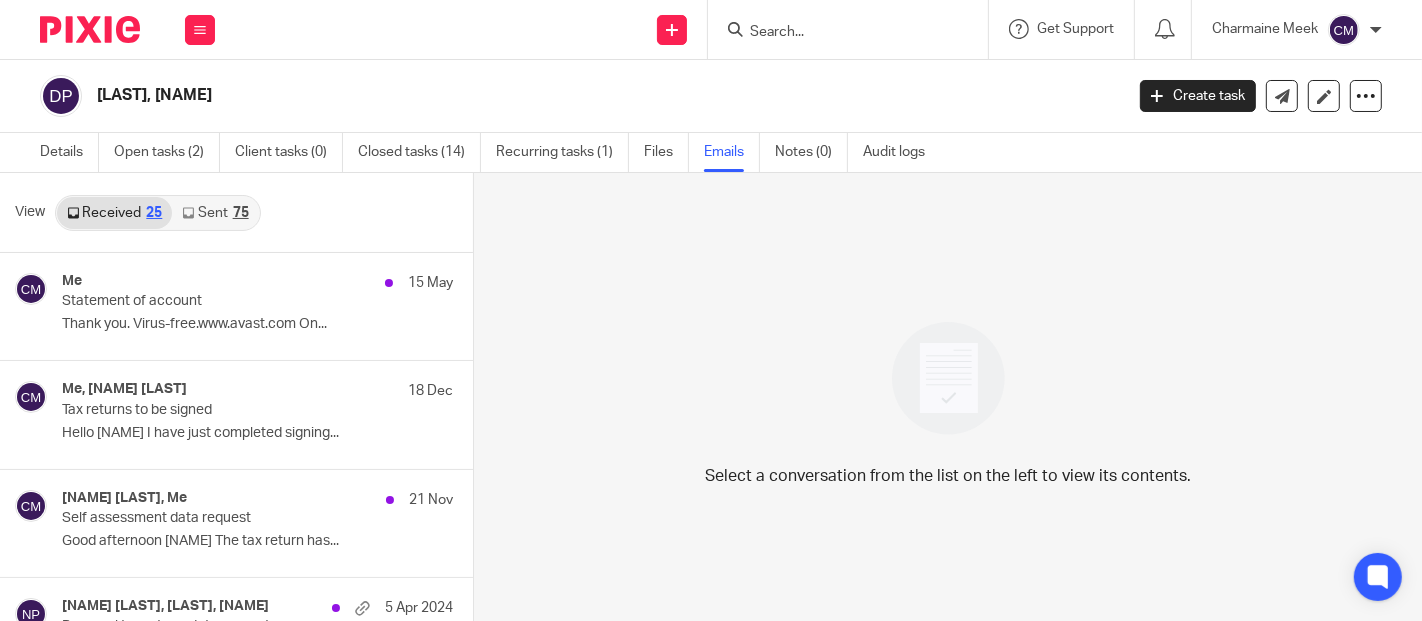 scroll, scrollTop: 2, scrollLeft: 0, axis: vertical 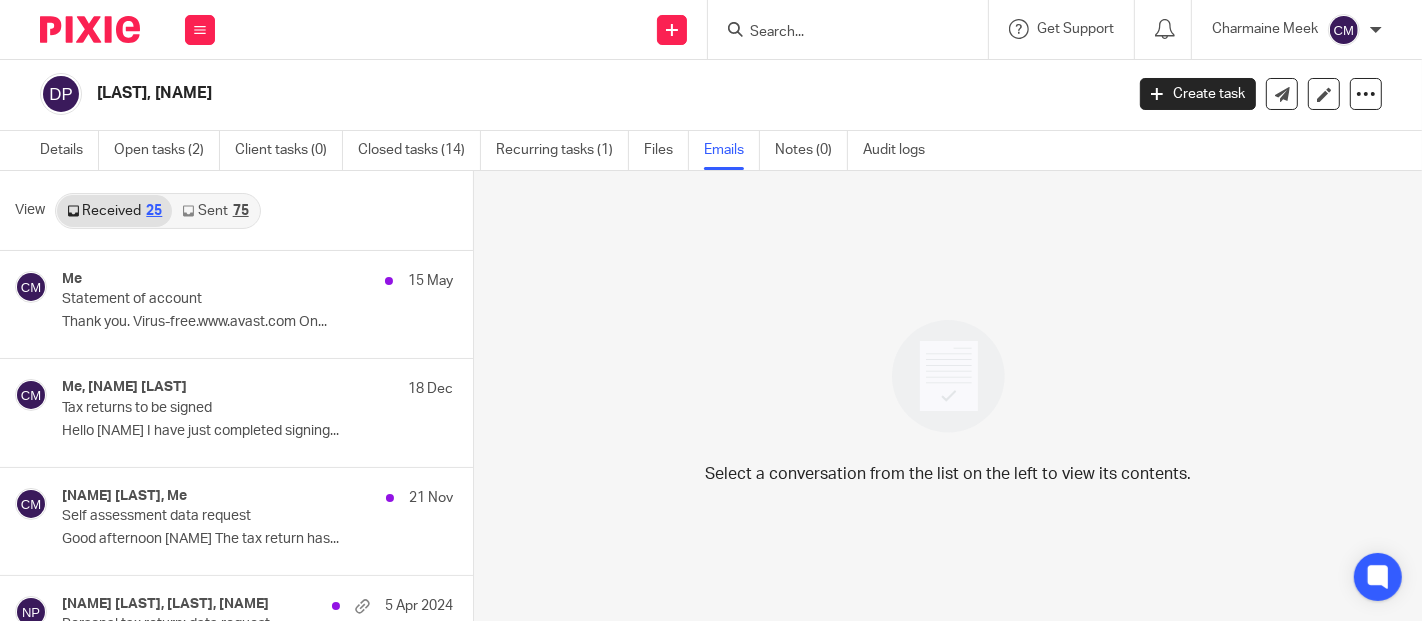 click on "Sent
75" at bounding box center [215, 211] 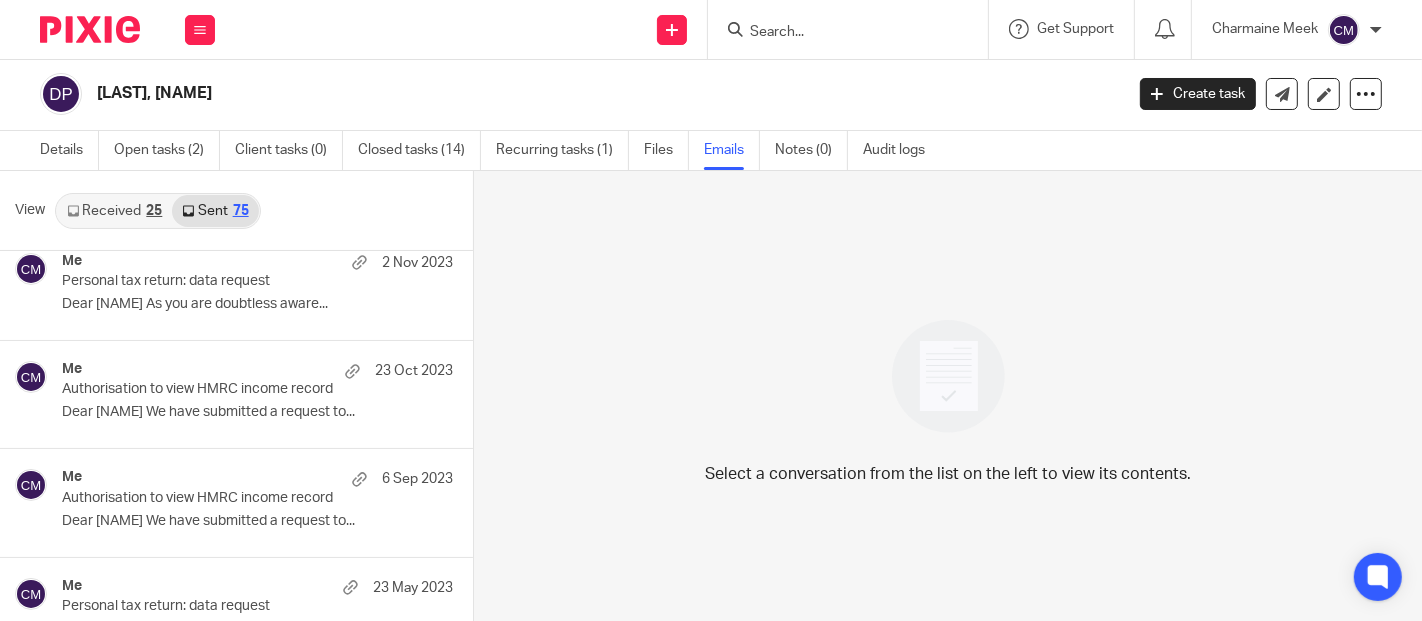 scroll, scrollTop: 0, scrollLeft: 0, axis: both 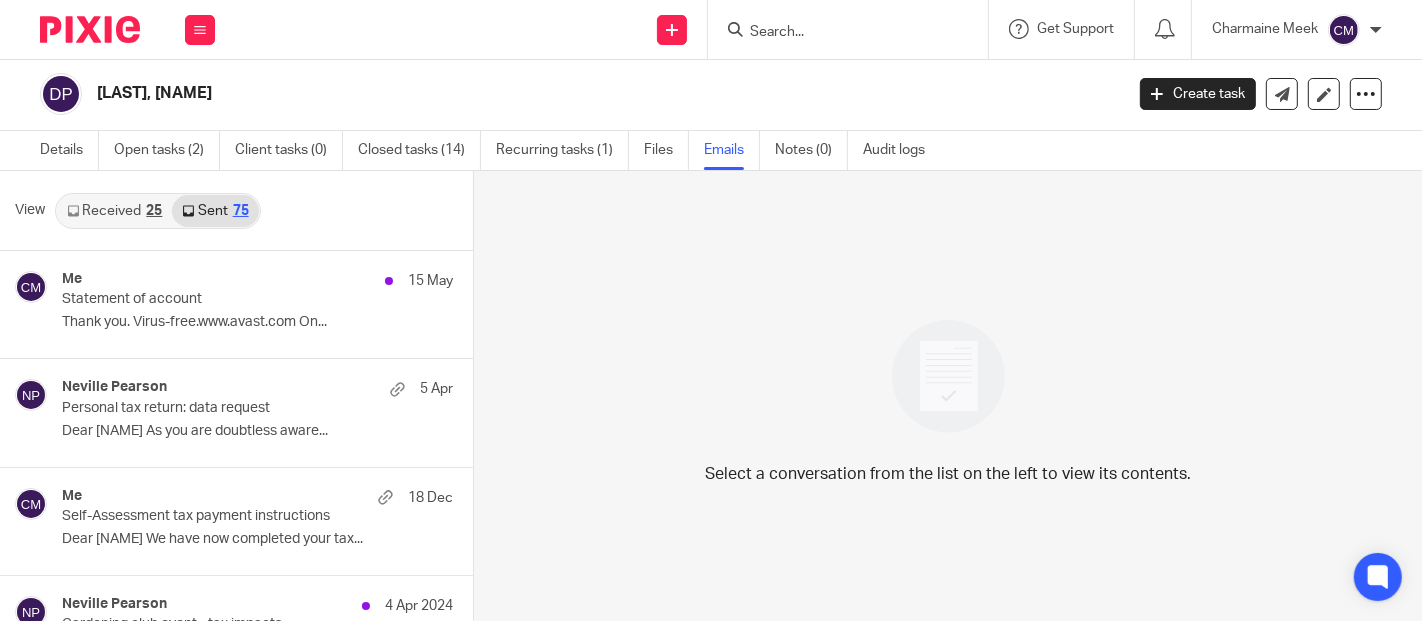 click on "Received
25" at bounding box center (114, 211) 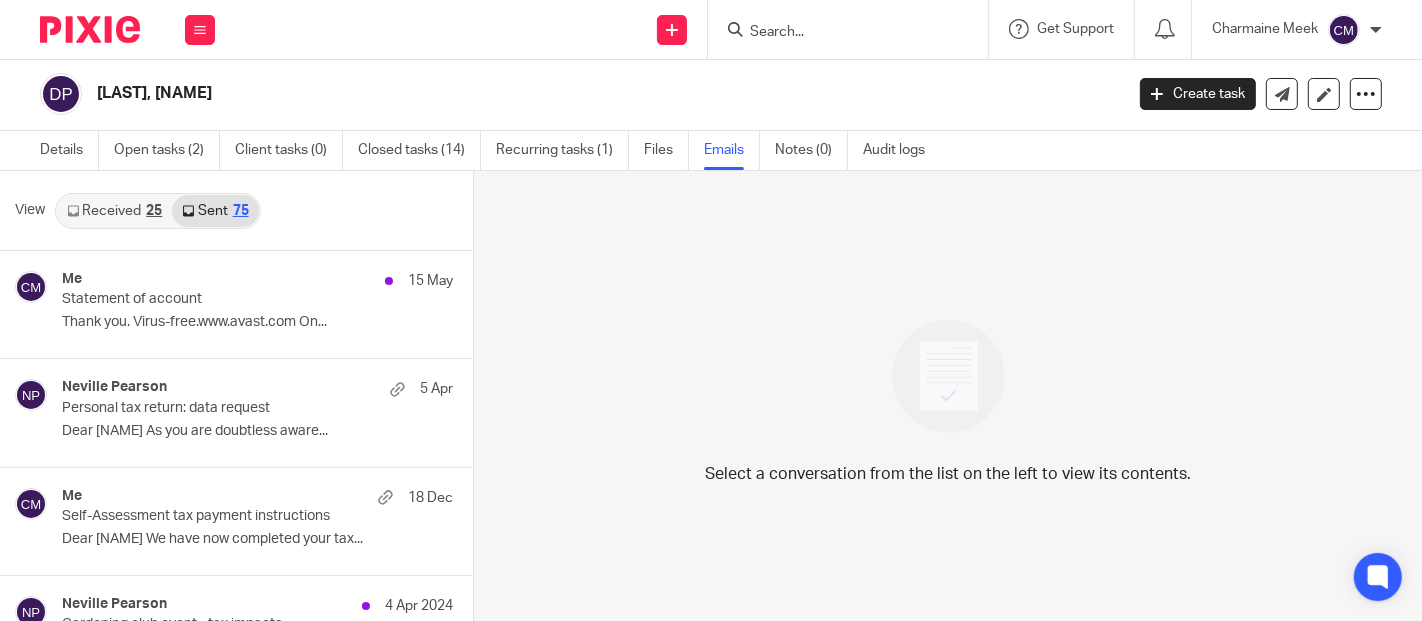click on "Received
25" at bounding box center (114, 211) 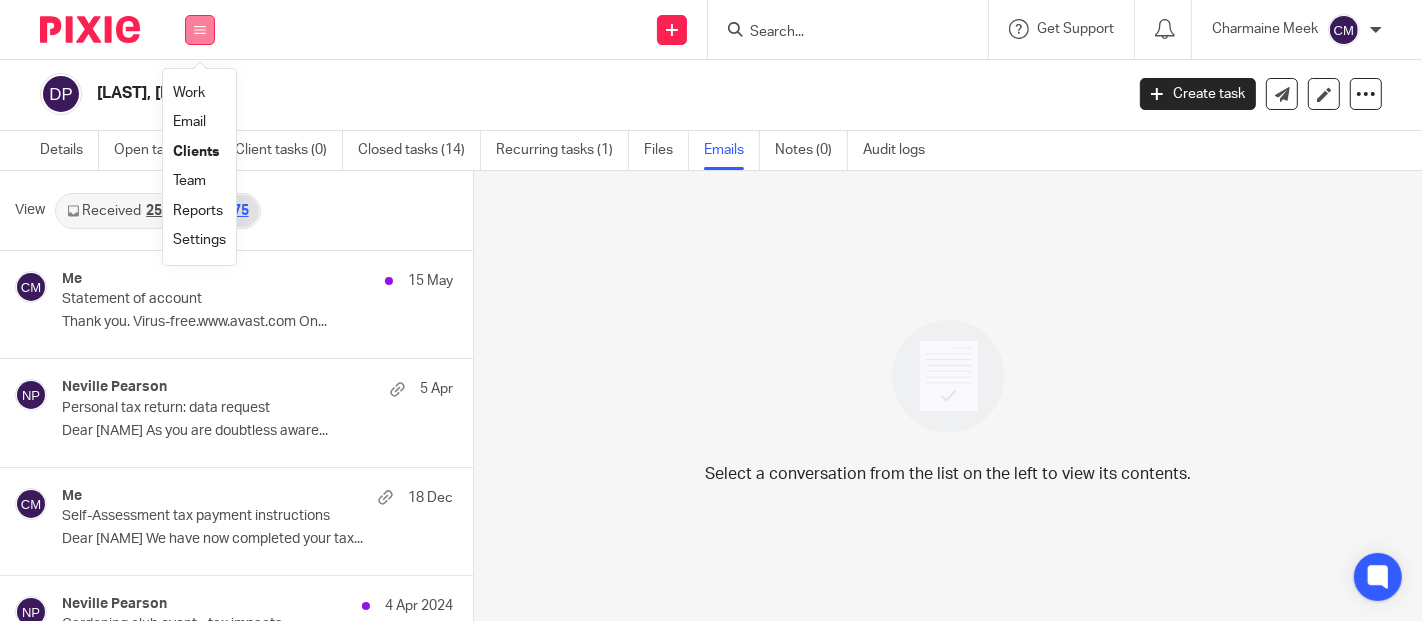 click at bounding box center [200, 30] 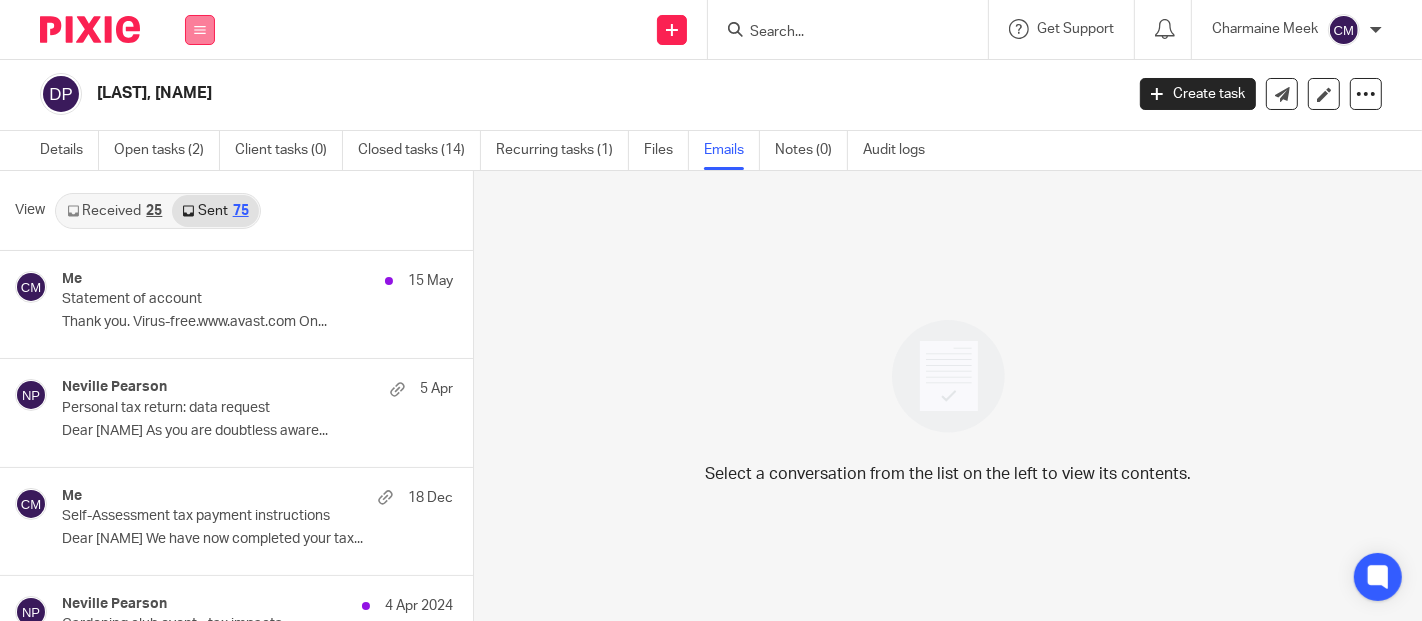 click at bounding box center [200, 30] 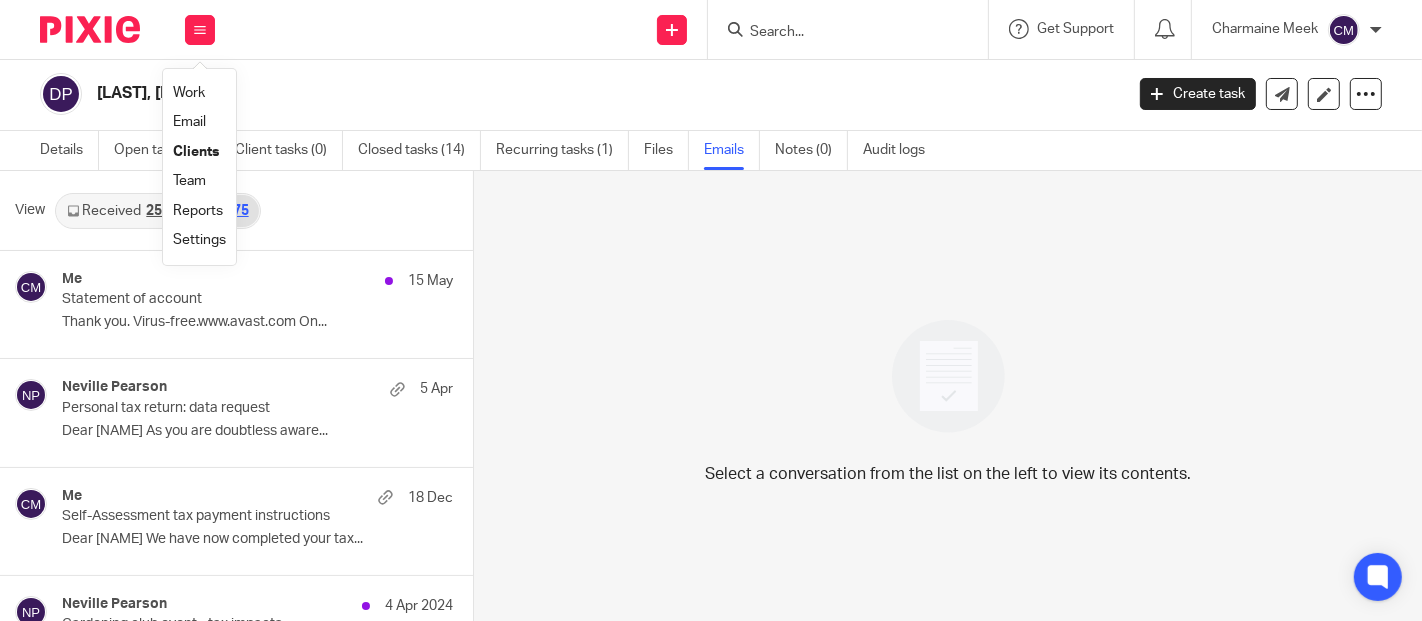 click on "Work" at bounding box center (189, 93) 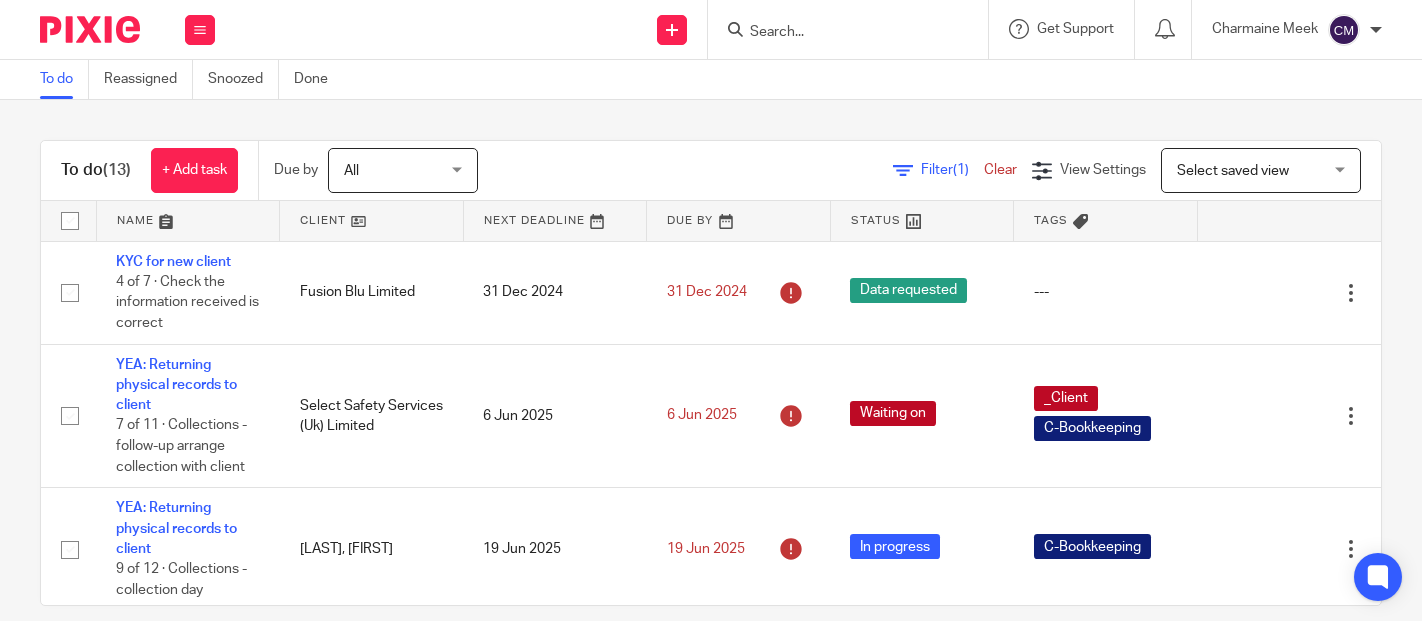 scroll, scrollTop: 0, scrollLeft: 0, axis: both 